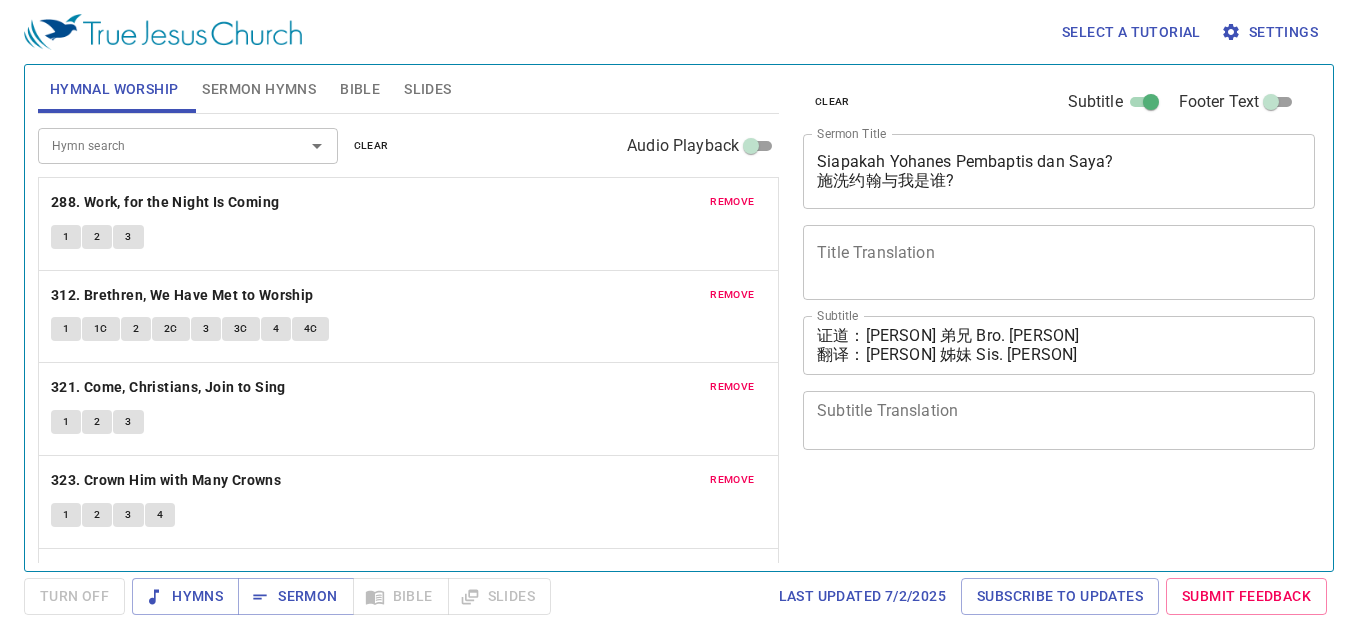 scroll, scrollTop: 0, scrollLeft: 0, axis: both 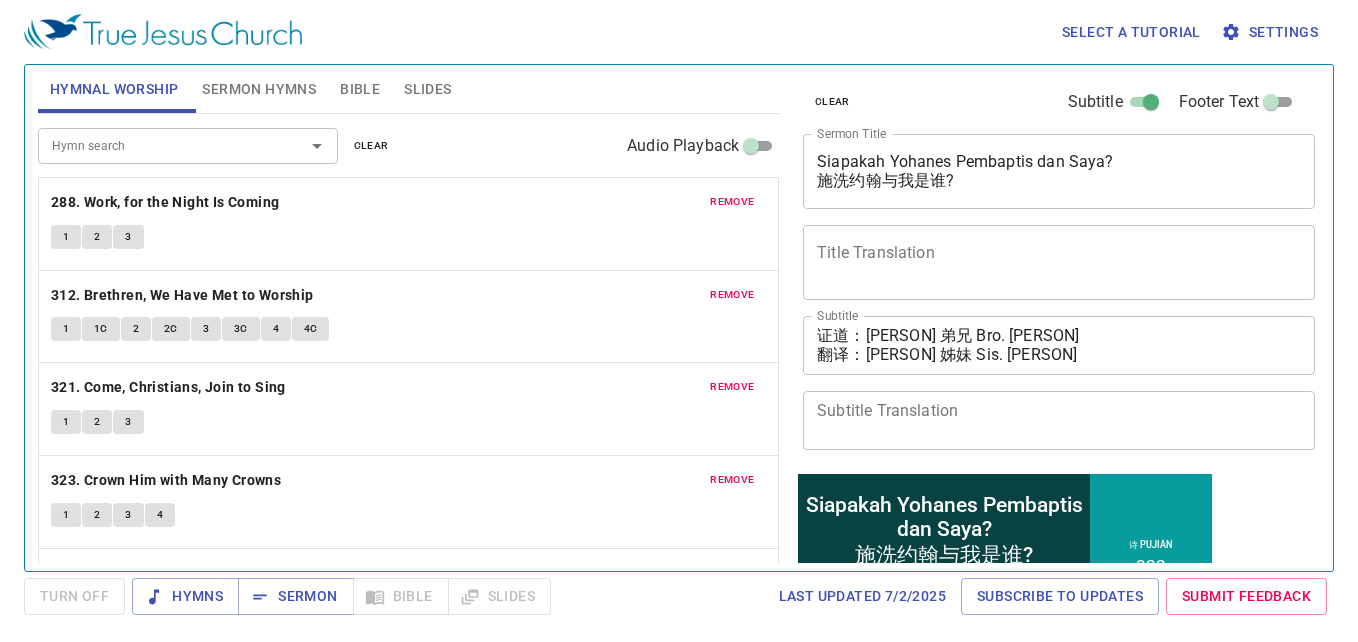 click on "Select a tutorial Settings Hymnal Worship Sermon Hymns Bible Slides Hymn search Hymn search   clear Audio Playback remove 288. Work, for the Night Is Coming   1 2 3 remove 312. Brethren, We Have Met to Worship   1 1C 2 2C 3 3C 4 4C remove 321. Come, Christians, Join to Sing   1 2 3 remove 323. Crown Him with Many Crowns   1 2 3 4 remove 443. Glory Ever Be to Jesus (518)   1 1C 2 2C 3 3C Hymn search Hymn search   clear Audio Playback remove 333. Safely Through Another Week   1 2 3 4 remove 415. Give of Your Best to the Master   1 1C 1C 2 2C 2C 3 3C 3C Genesis 1 Bible Reference (Ctrl + /) Bible Reference (Ctrl + /)   Verse History   Previous  (←, ↑)     Next  (→, ↓) Show 1 verse Show 2 verses Show 3 verses Show 4 verses Show 5 verses 1 ﻿起初 ，　神 创造 天 地 。   Pada mulanya  Allah  menciptakan  langit  dan bumi .  2 地 是 空虚 混沌 ，渊 面 黑暗 ；　神 的灵 运行 在水 面 上 。   Bumi  belum berbentuk  dan kosong ; gelap gulita  menutupi  samudera raya ." at bounding box center (679, 321) 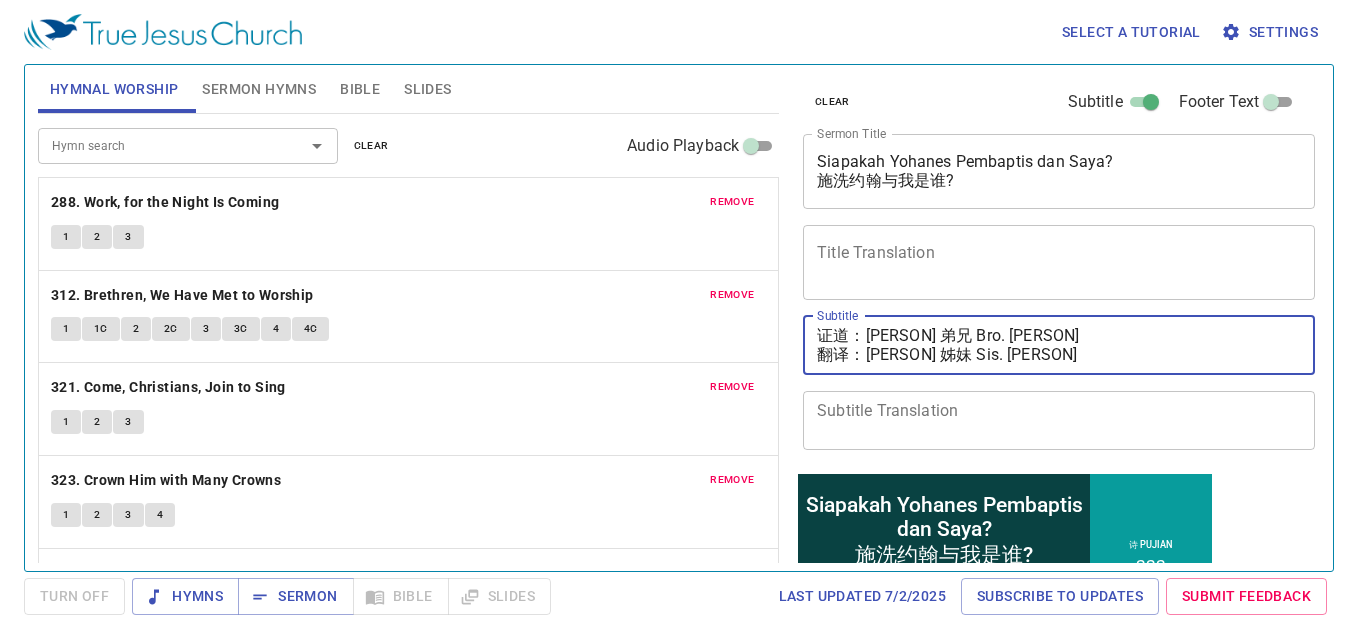 drag, startPoint x: 862, startPoint y: 336, endPoint x: 1063, endPoint y: 332, distance: 201.0398 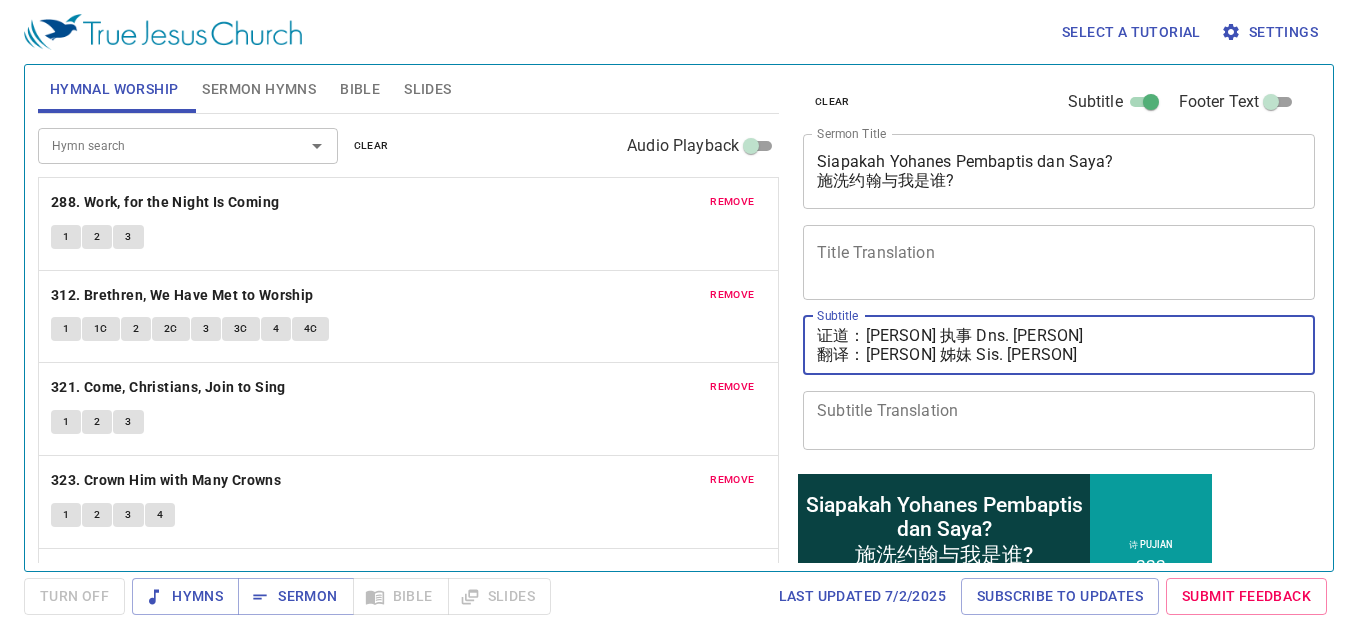 type on "证道：邓伊利莎白执事 Dns. Elizabeth Tang
翻译：黎洁诗姊妹 Sis. Lai Kiat Soo" 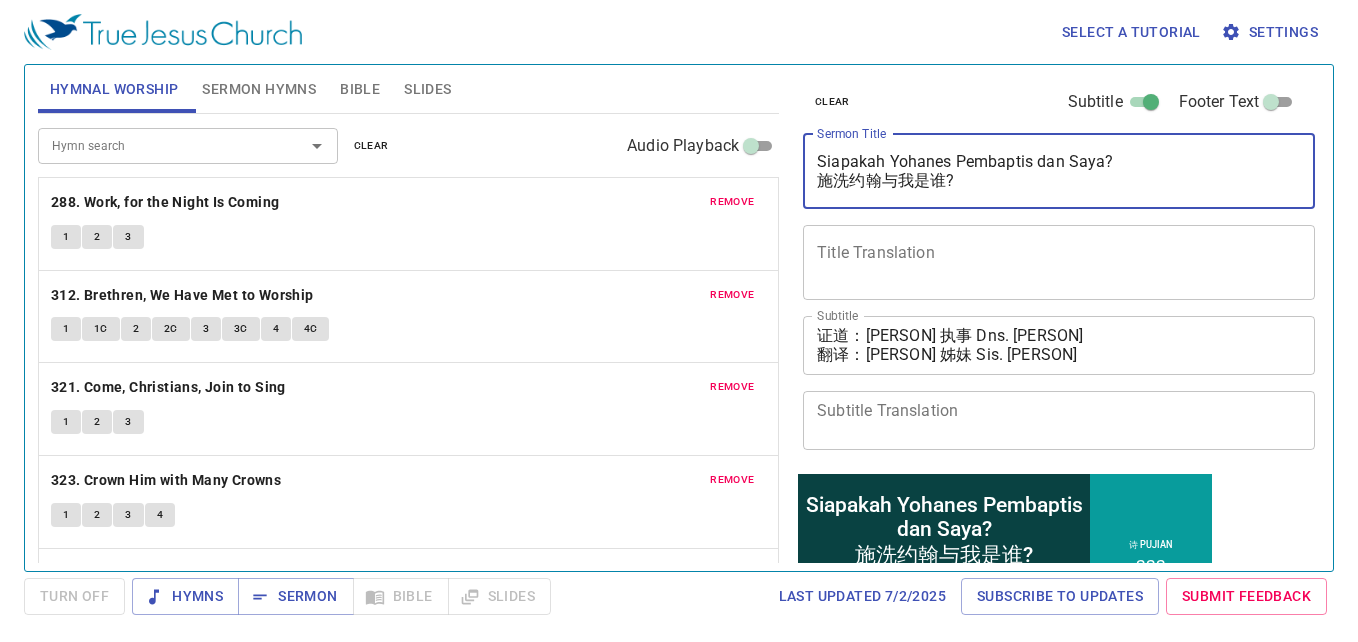 drag, startPoint x: 858, startPoint y: 169, endPoint x: 1008, endPoint y: 189, distance: 151.32745 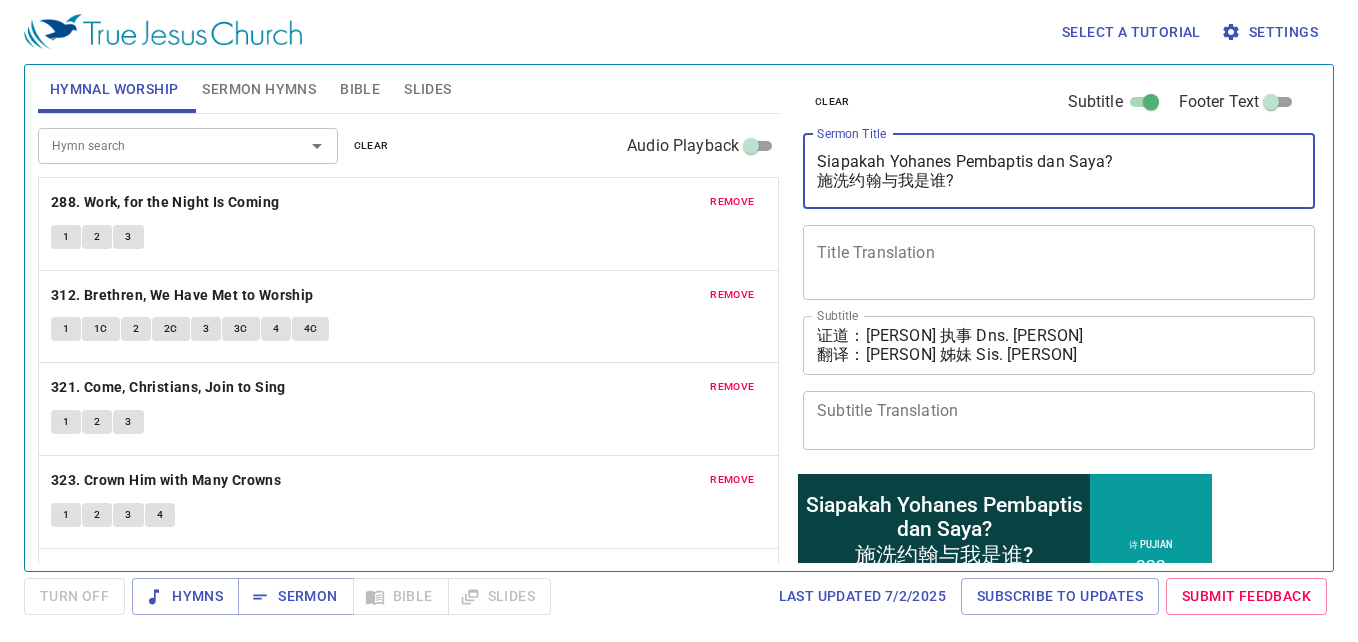drag, startPoint x: 1136, startPoint y: 159, endPoint x: 816, endPoint y: 148, distance: 320.189 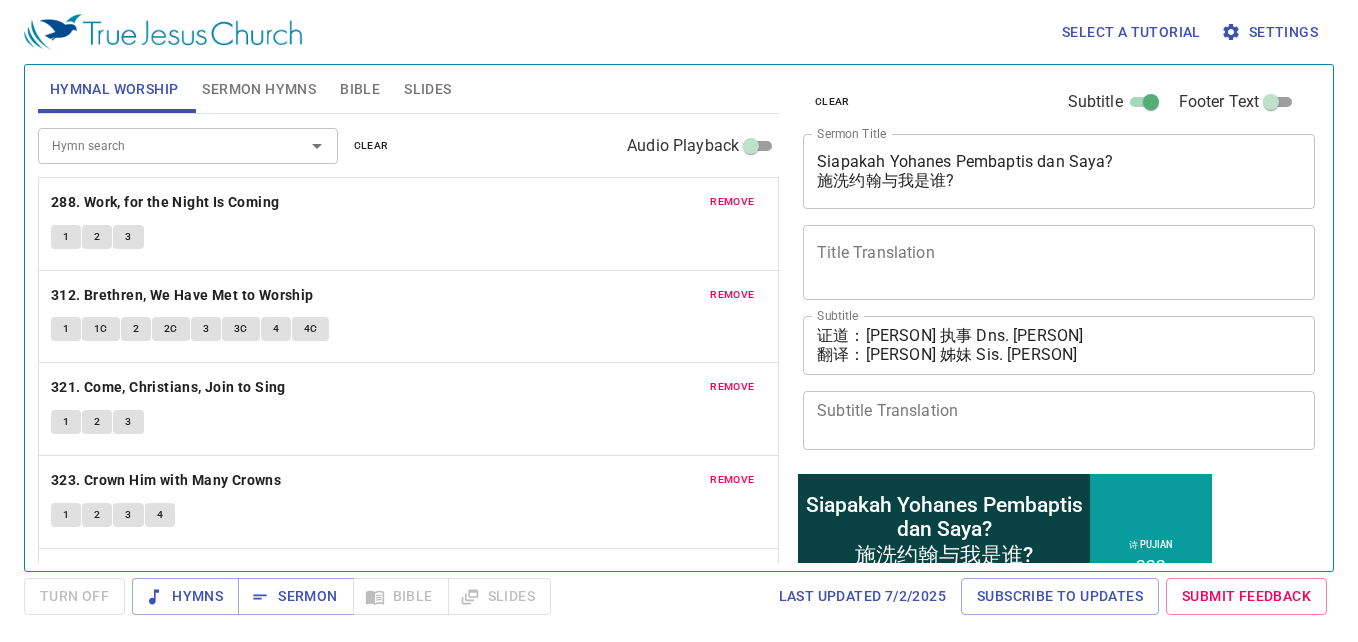 click on "Siapakah Yohanes Pembaptis dan Saya?
施洗约翰与我是谁? x Sermon Title" at bounding box center [1059, 171] 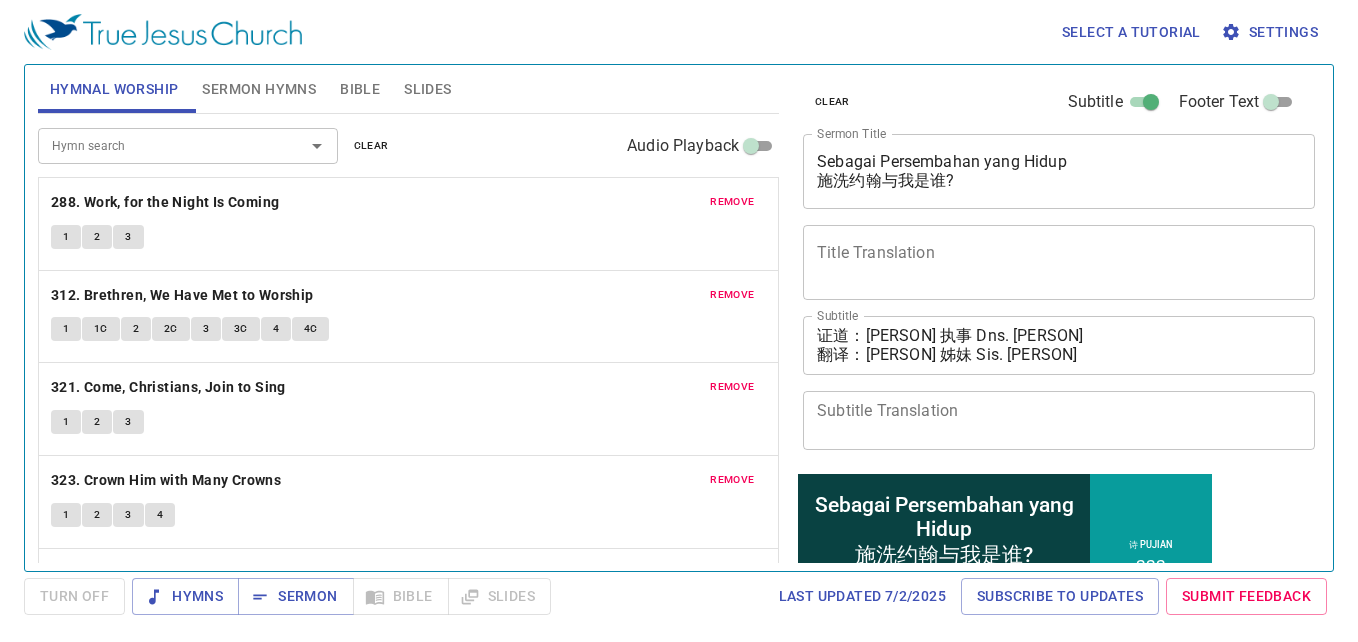 drag, startPoint x: 814, startPoint y: 180, endPoint x: 910, endPoint y: 189, distance: 96.42095 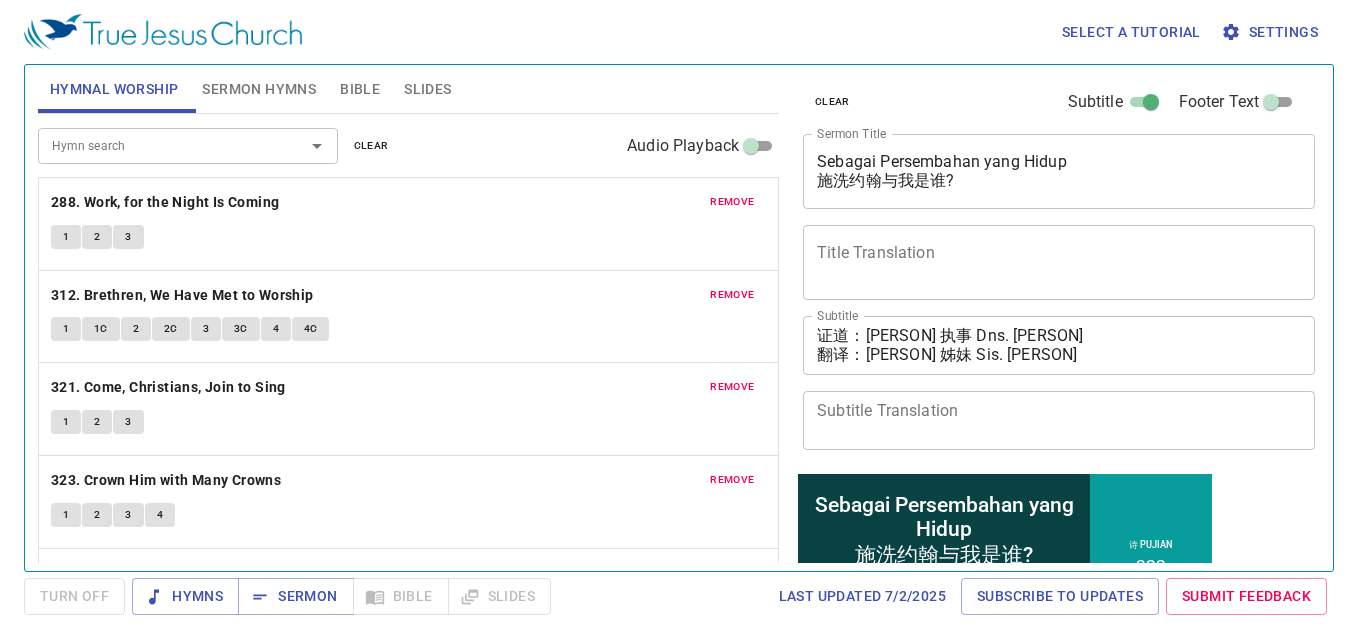 click on "Sebagai Persembahan yang Hidup
施洗约翰与我是谁? x Sermon Title" at bounding box center (1059, 171) 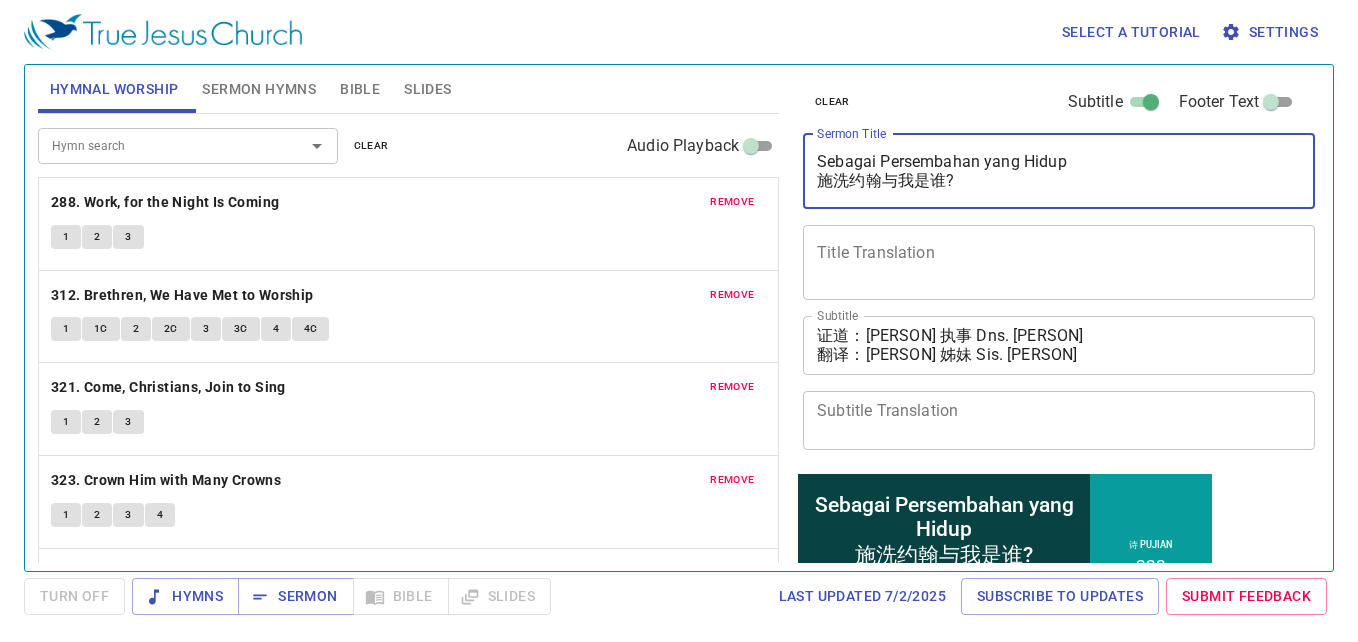 drag, startPoint x: 957, startPoint y: 176, endPoint x: 806, endPoint y: 177, distance: 151.00331 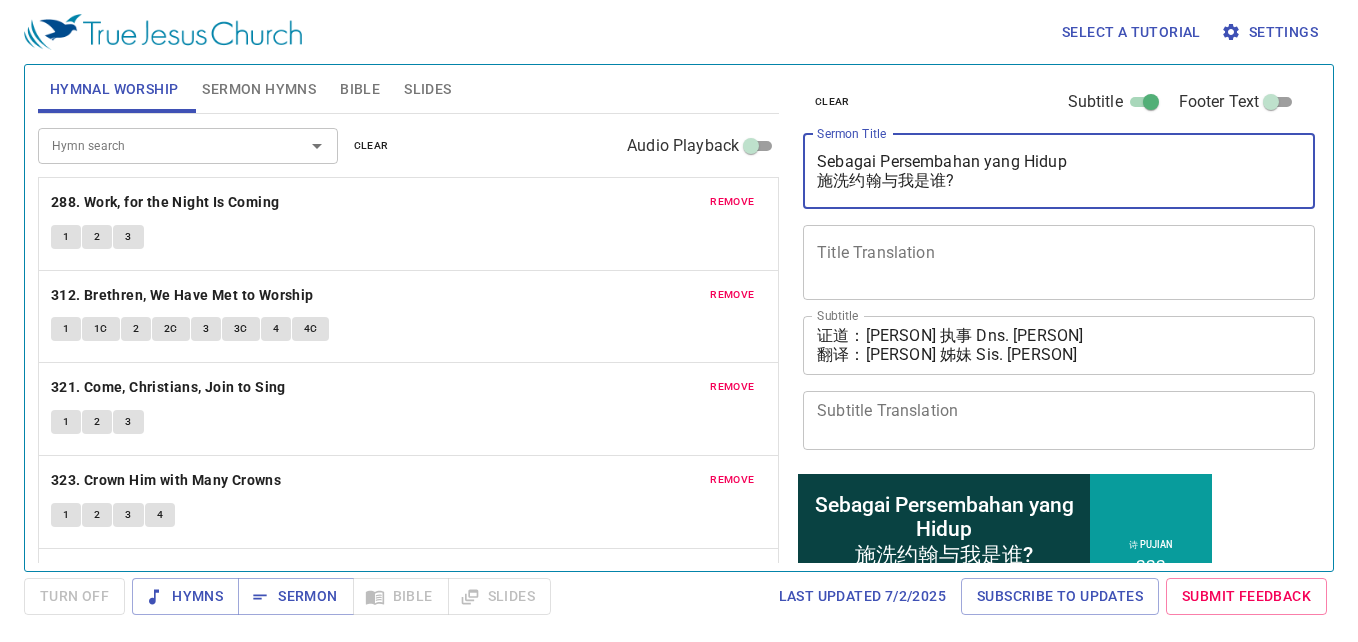 click on "Sebagai Persembahan yang Hidup
施洗约翰与我是谁? x Sermon Title" at bounding box center (1059, 171) 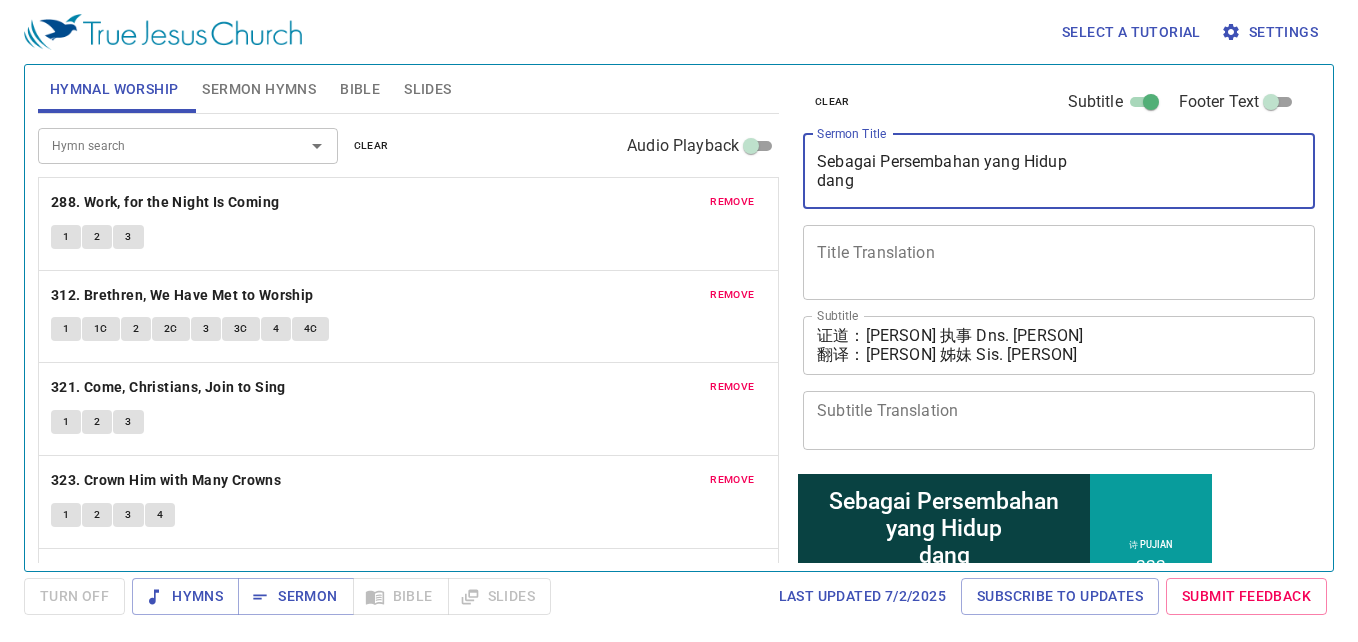 type on "Sebagai Persembahan yang Hidup
当" 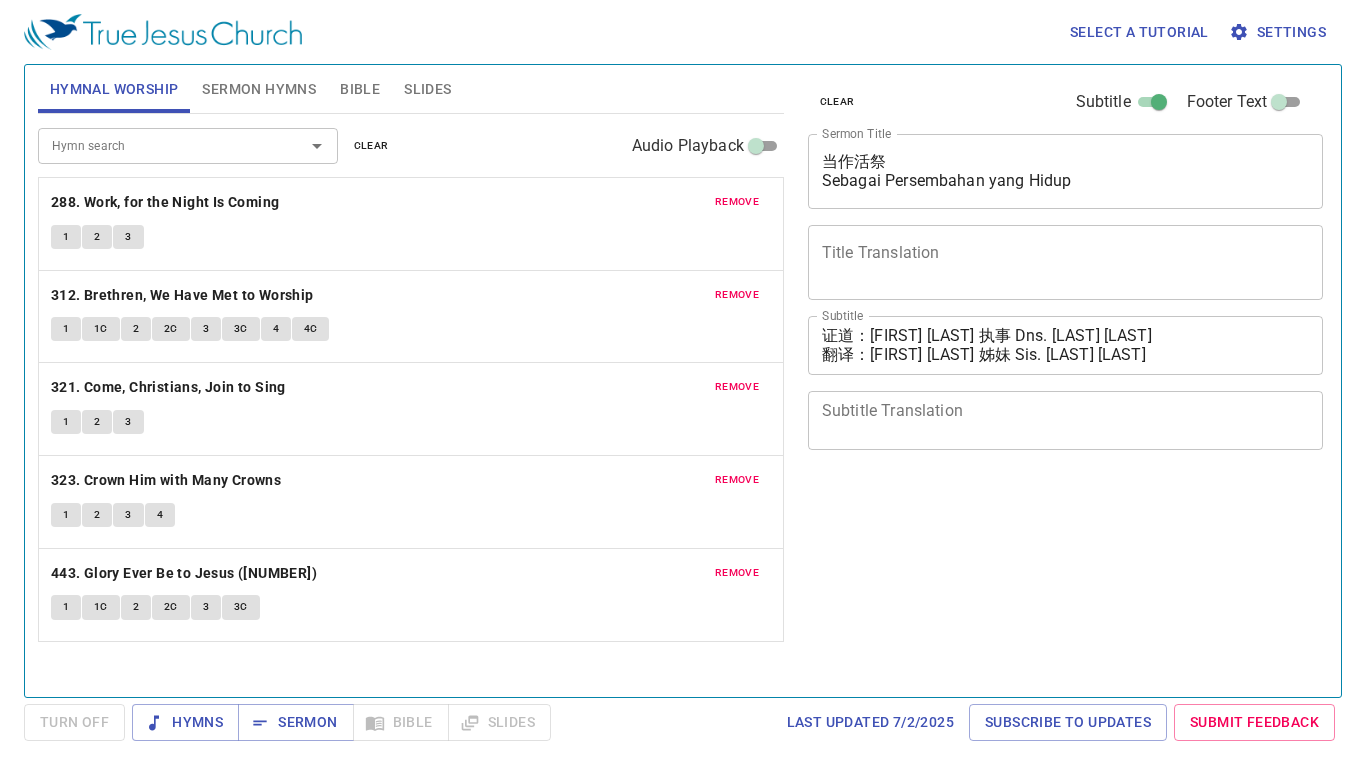 scroll, scrollTop: 0, scrollLeft: 0, axis: both 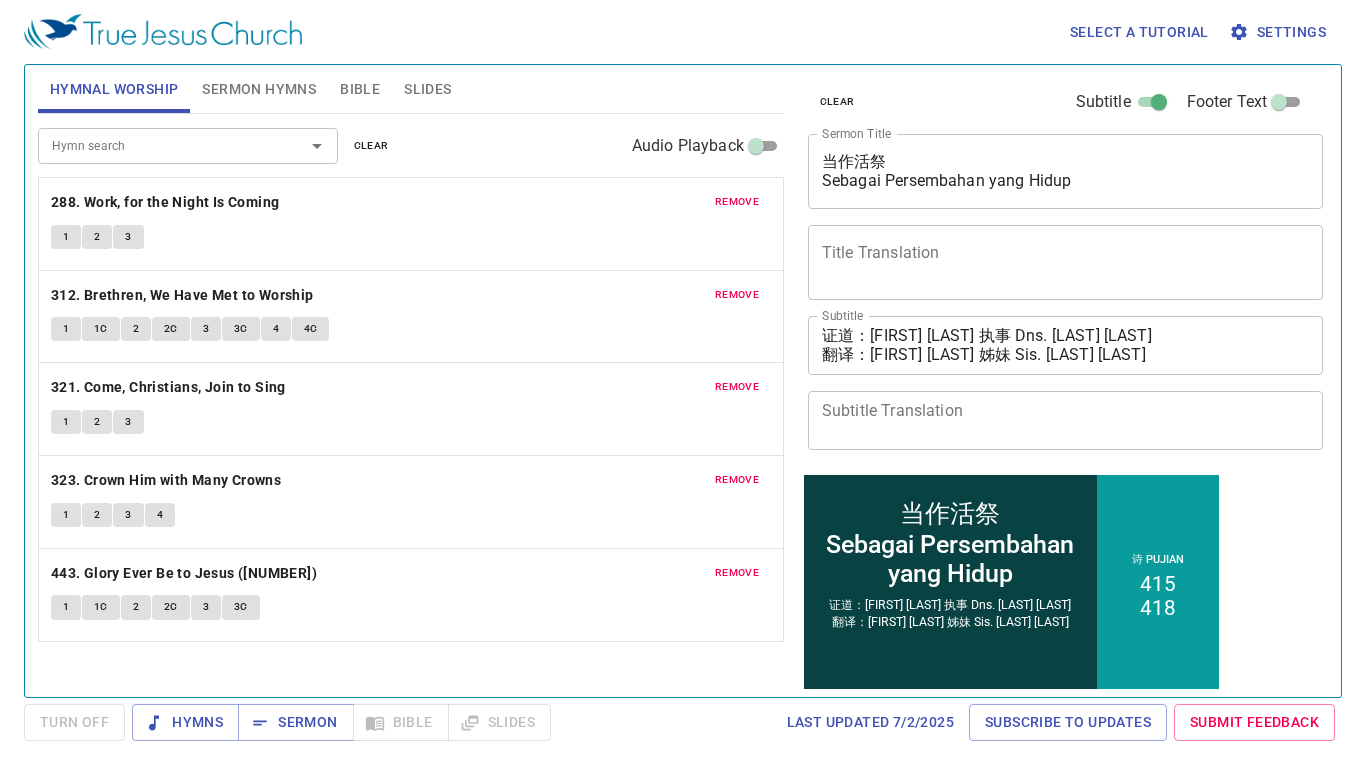 type 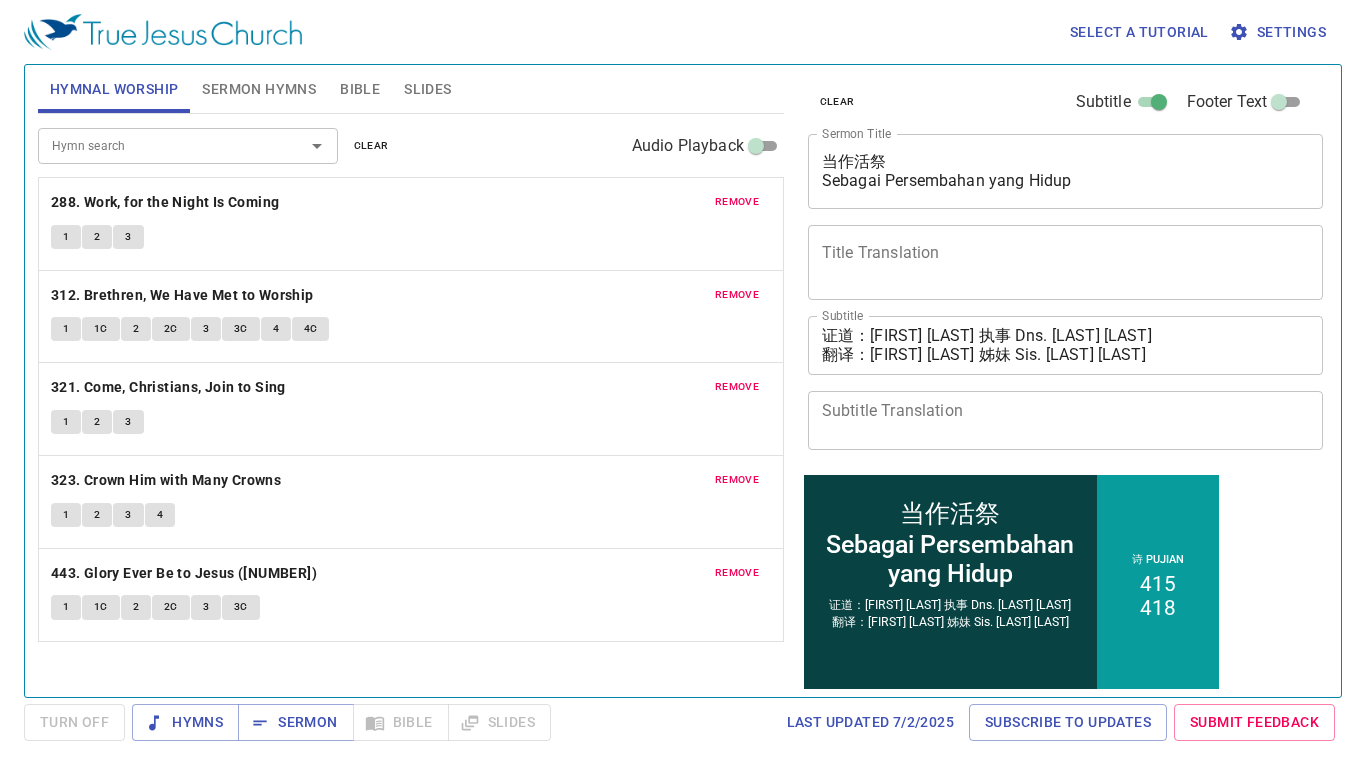 click on "remove 321. Come, Christians, Join to Sing   1 2 3" at bounding box center [411, 409] 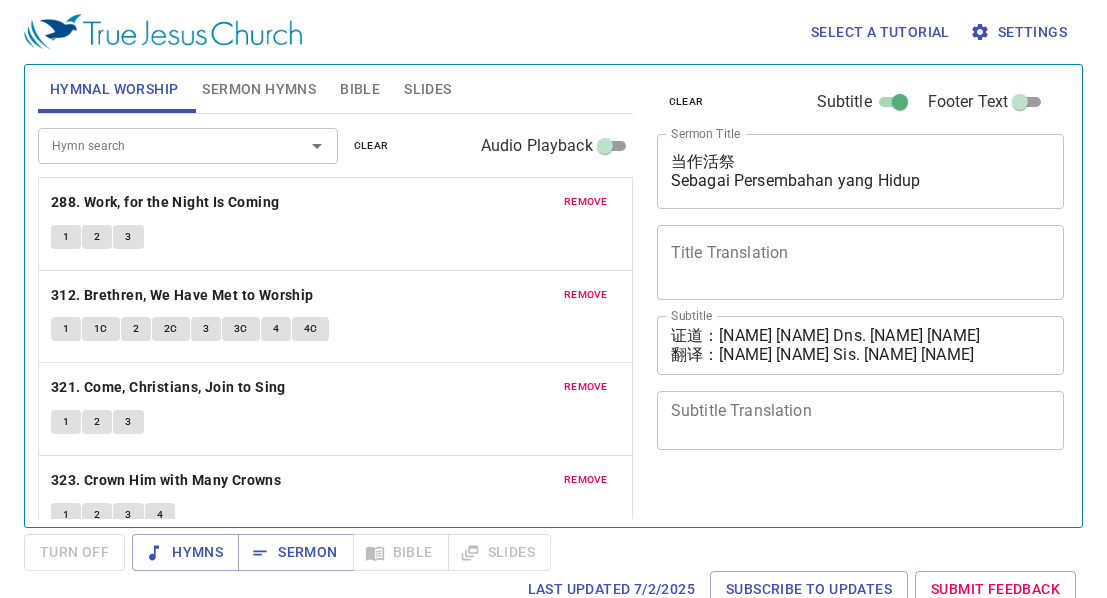 scroll, scrollTop: 0, scrollLeft: 0, axis: both 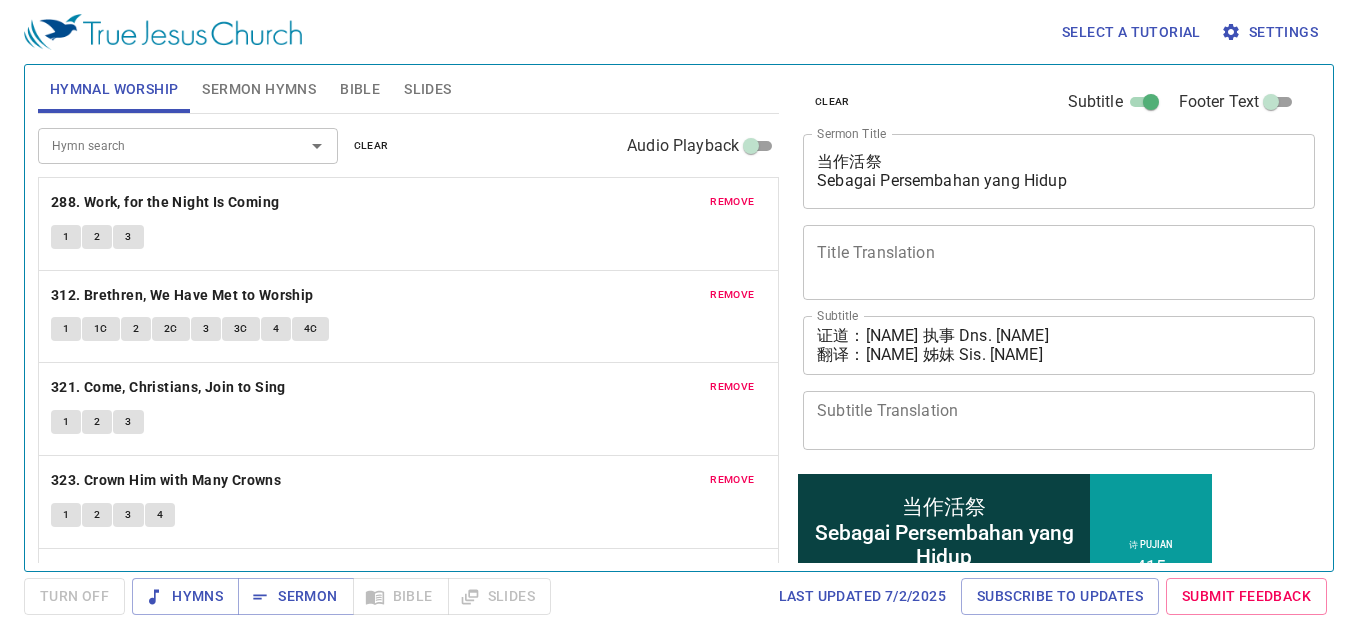 click on "Select a tutorial Settings Hymnal Worship Sermon Hymns Bible Slides Hymn search Hymn search   clear Audio Playback remove 288. Work, for the Night Is Coming   1 2 3 remove 312. Brethren, We Have Met to Worship   1 1C 2 2C 3 3C 4 4C remove 321. Come, Christians, Join to Sing   1 2 3 remove 323. Crown Him with Many Crowns   1 2 3 4 remove 443. Glory Ever Be to Jesus (518)   1 1C 2 2C 3 3C Hymn search Hymn search   clear Audio Playback remove 415. Give of Your Best to the Master   1 1C 1C 2 2C 2C 3 3C 3C remove 418. Is Your All on the Altar?   1 1C 2 2C 3 3C 4 4C Genesis 1 Bible Reference (Ctrl + /) Bible Reference (Ctrl + /)   Verse History   Previous  (←, ↑)     Next  (→, ↓) Show 1 verse Show 2 verses Show 3 verses Show 4 verses Show 5 verses 1 ﻿起初 ，　神 创造 天 地 。   Pada mulanya  Allah  menciptakan  langit  dan bumi .  2 地 是 空虚 混沌 ，渊 面 黑暗 ；　神 的灵 运行 在水 面 上 。   Bumi  belum berbentuk  dan kosong ; gelap gulita  menutupi  Allah" at bounding box center [679, 321] 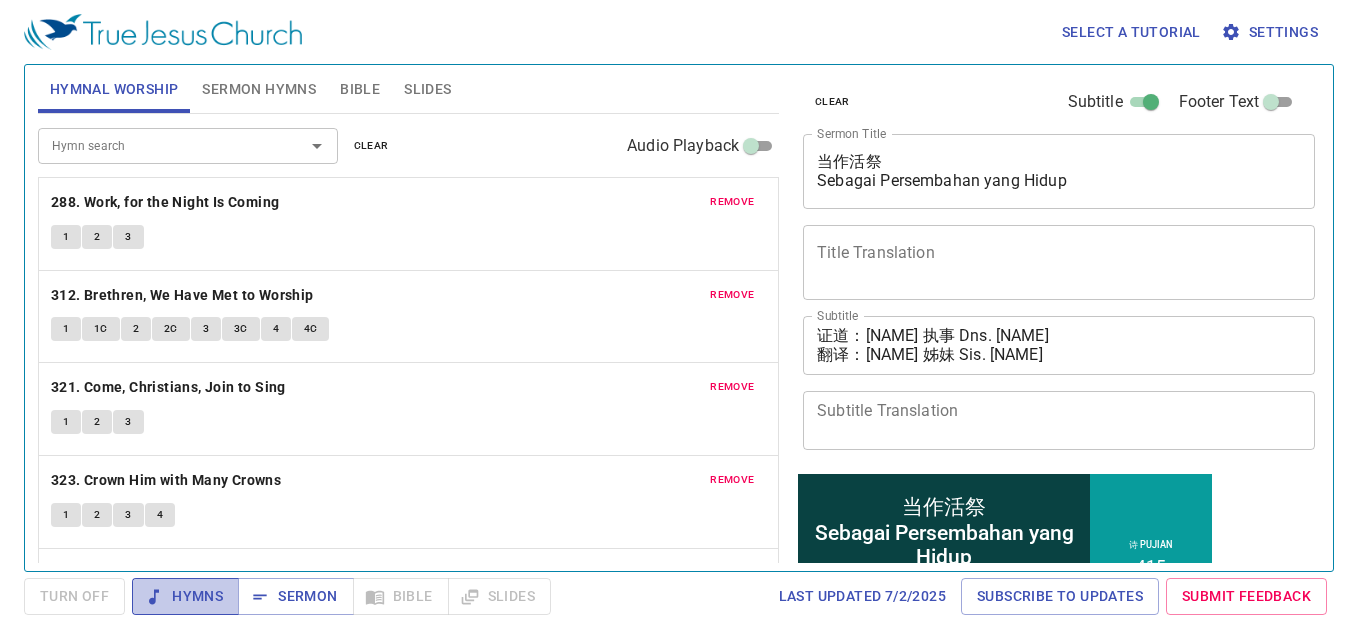 click on "Hymns" at bounding box center [185, 596] 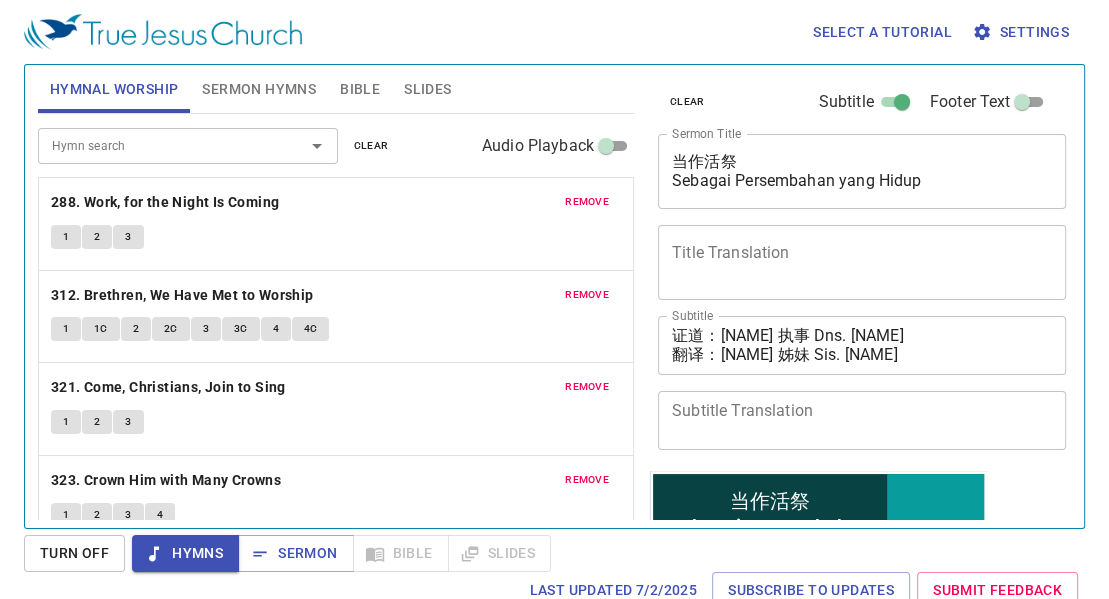 type 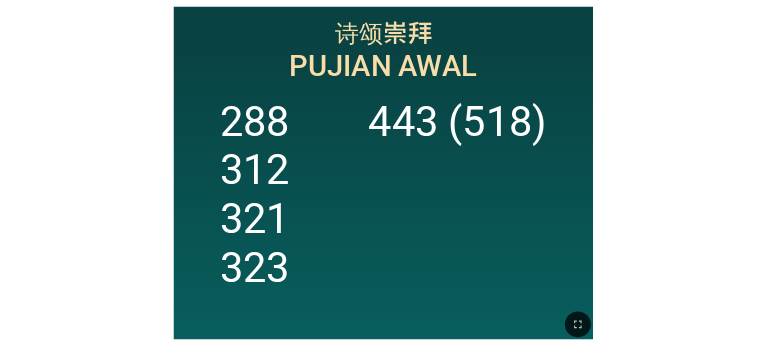 scroll, scrollTop: 0, scrollLeft: 0, axis: both 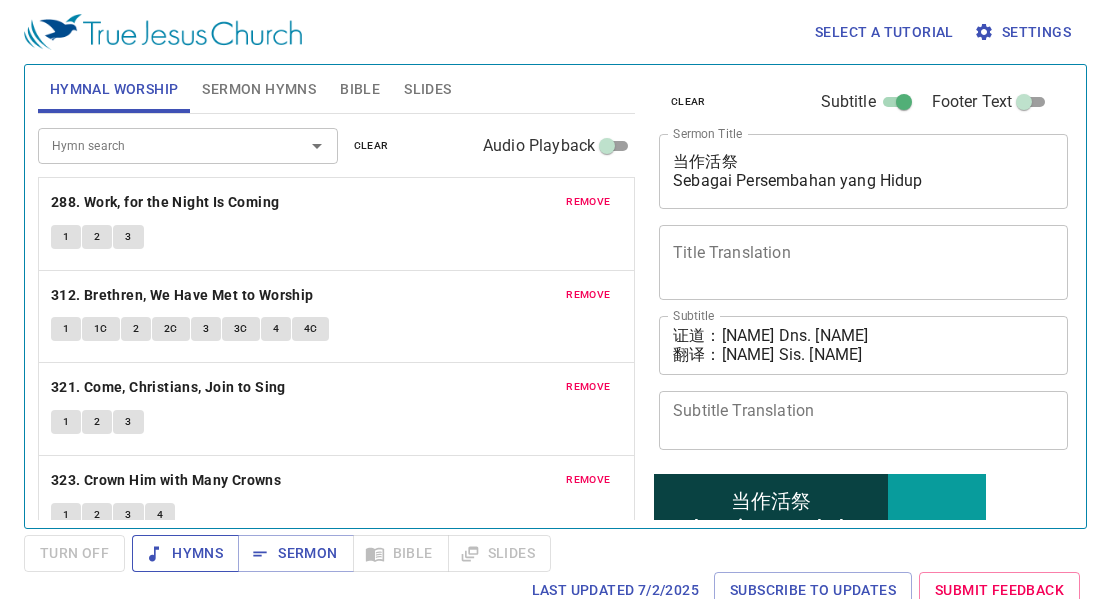 click on "Hymns" at bounding box center [185, 553] 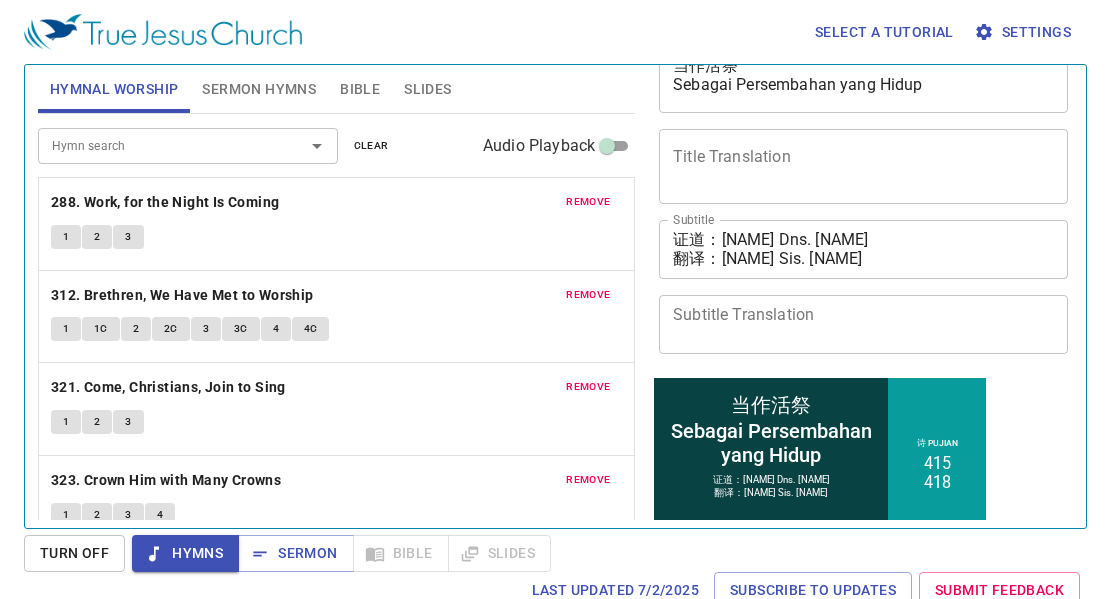 scroll, scrollTop: 102, scrollLeft: 0, axis: vertical 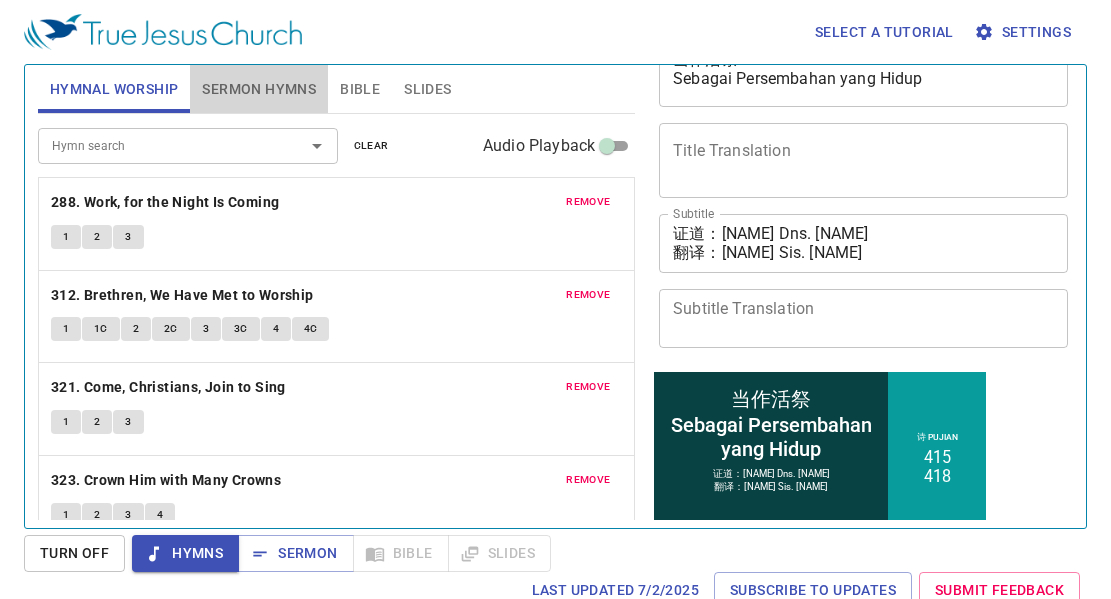 click on "Sermon Hymns" at bounding box center [259, 89] 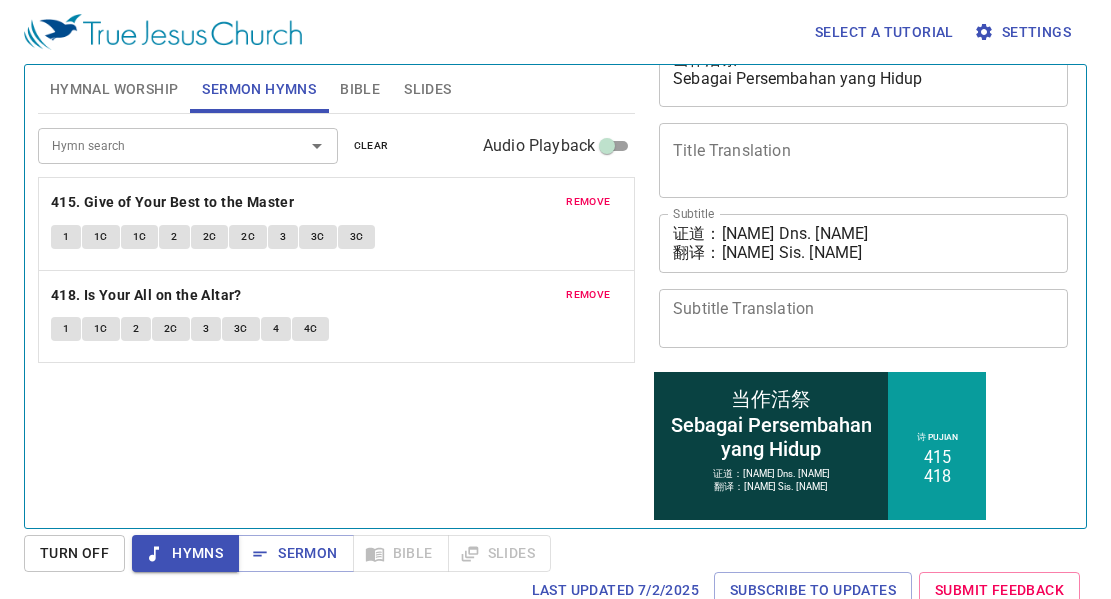 click on "Hymnal Worship" at bounding box center [114, 89] 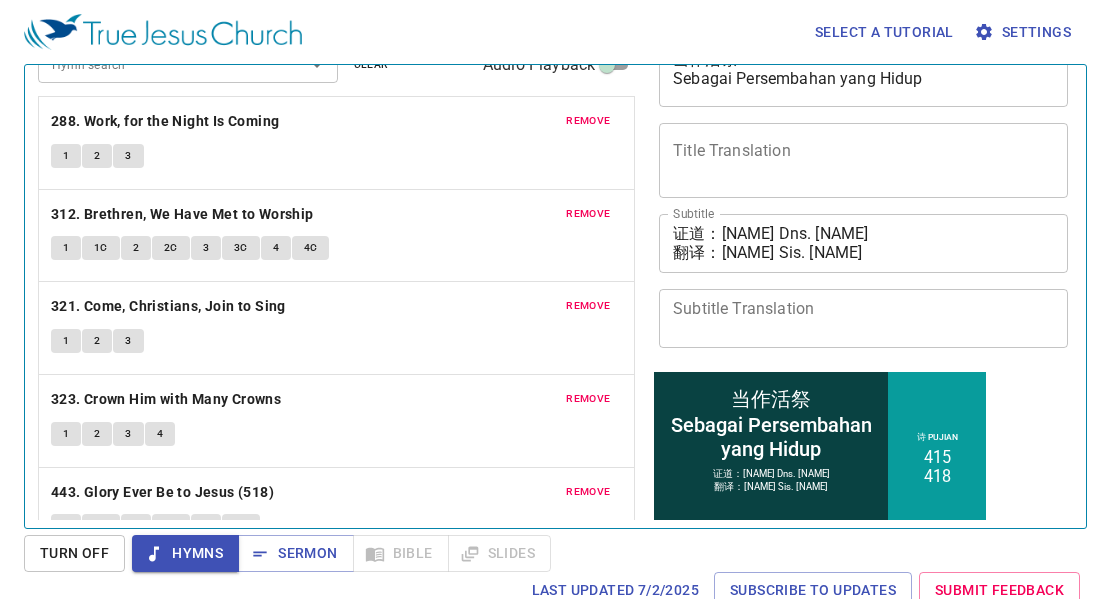 scroll, scrollTop: 122, scrollLeft: 0, axis: vertical 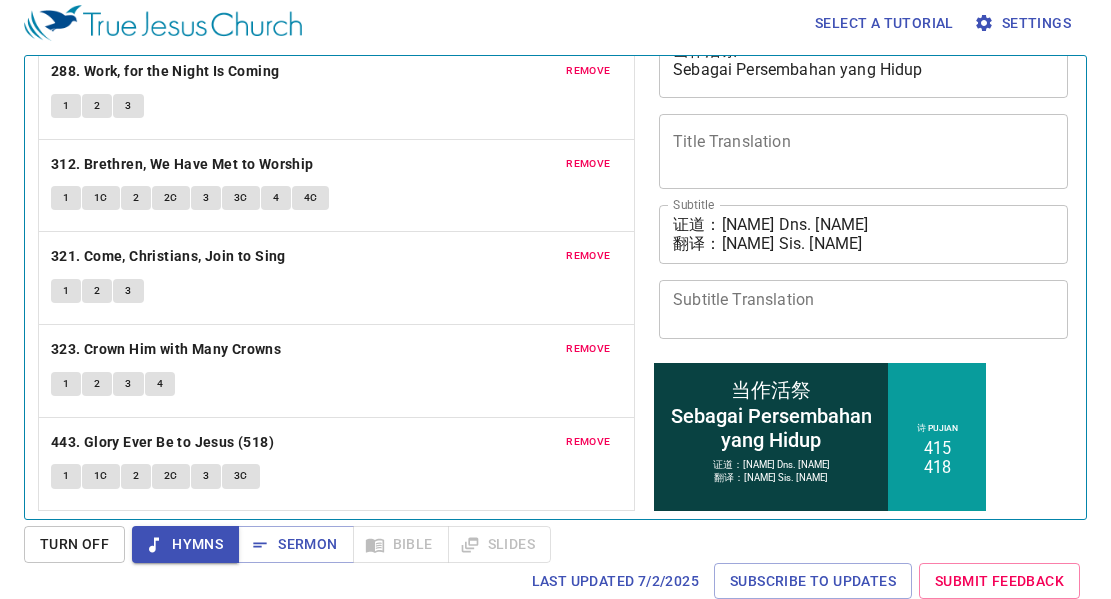 click on "Select a tutorial Settings Hymnal Worship Sermon Hymns Bible Slides Hymn search Hymn search   clear Audio Playback remove 288. Work, for the Night Is Coming   1 2 3 remove 312. Brethren, We Have Met to Worship   1 1C 2 2C 3 3C 4 4C remove 321. Come, Christians, Join to Sing   1 2 3 remove 323. Crown Him with Many Crowns   1 2 3 4 remove 443. Glory Ever Be to Jesus (518)   1 1C 2 2C 3 3C Hymn search Hymn search   clear Audio Playback remove 415. Give of Your Best to the Master   1 1C 1C 2 2C 2C 3 3C 3C remove 418. Is Your All on the Altar?   1 1C 2 2C 3 3C 4 4C Genesis 1 Bible Reference (Ctrl + /) Bible Reference (Ctrl + /)   Verse History   Previous  (←, ↑)     Next  (→, ↓) Show 1 verse Show 2 verses Show 3 verses Show 4 verses Show 5 verses 1 ﻿起初 ，　神 创造 天 地 。   Pada mulanya  Allah  menciptakan  langit  dan bumi .  2 地 是 空虚 混沌 ，渊 面 黑暗 ；　神 的灵 运行 在水 面 上 。   Bumi  belum berbentuk  dan kosong ; gelap gulita  air 3" at bounding box center [555, 290] 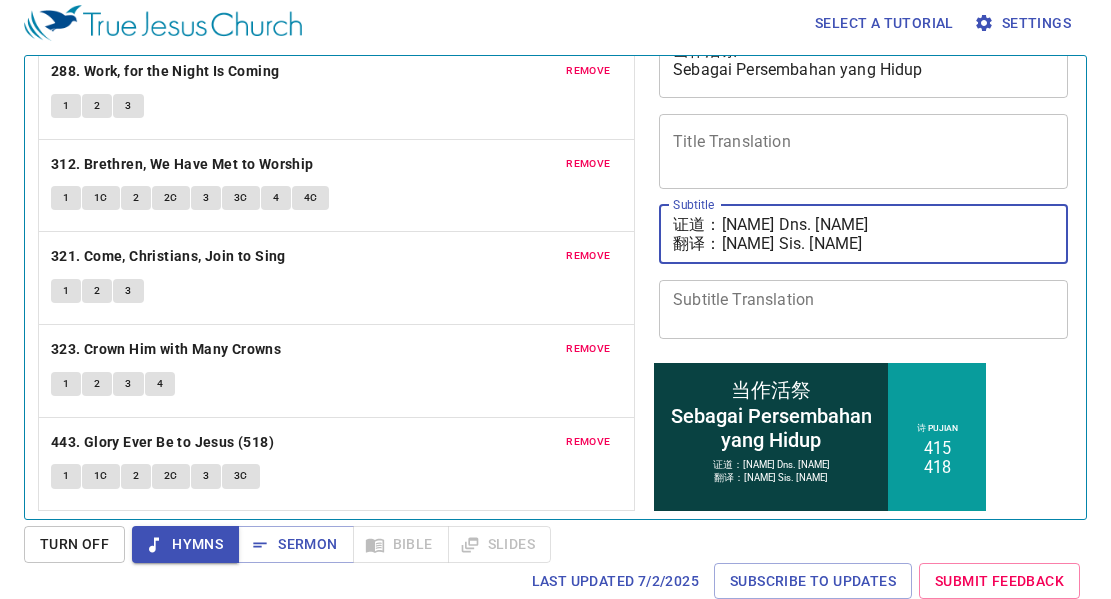 drag, startPoint x: 945, startPoint y: 240, endPoint x: 724, endPoint y: 235, distance: 221.05655 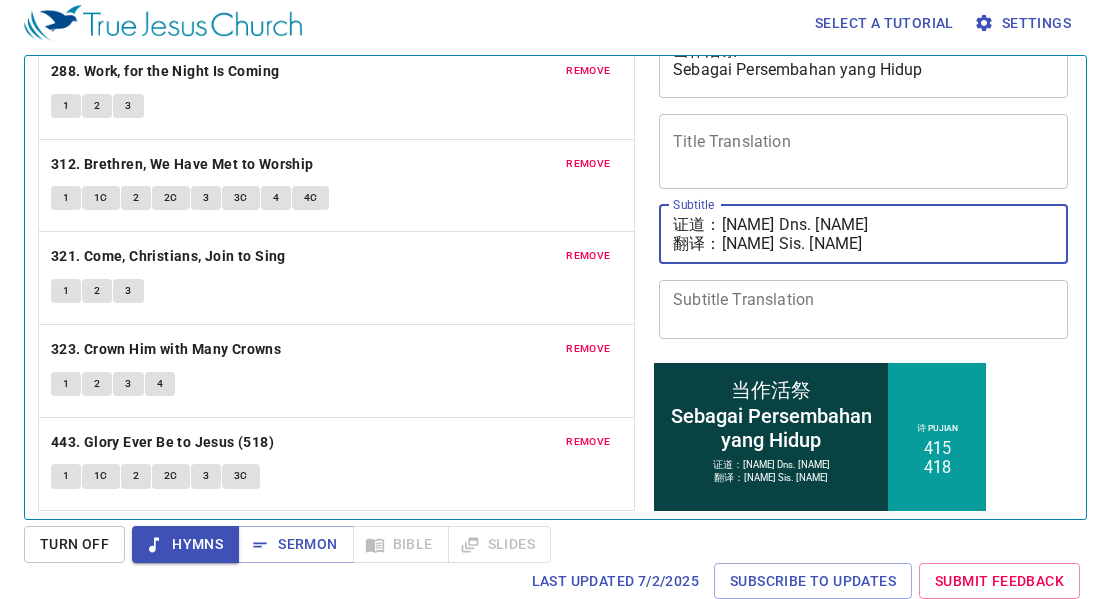 paste on "彩颜姊妹 Sis. Tang Choi Ngan" 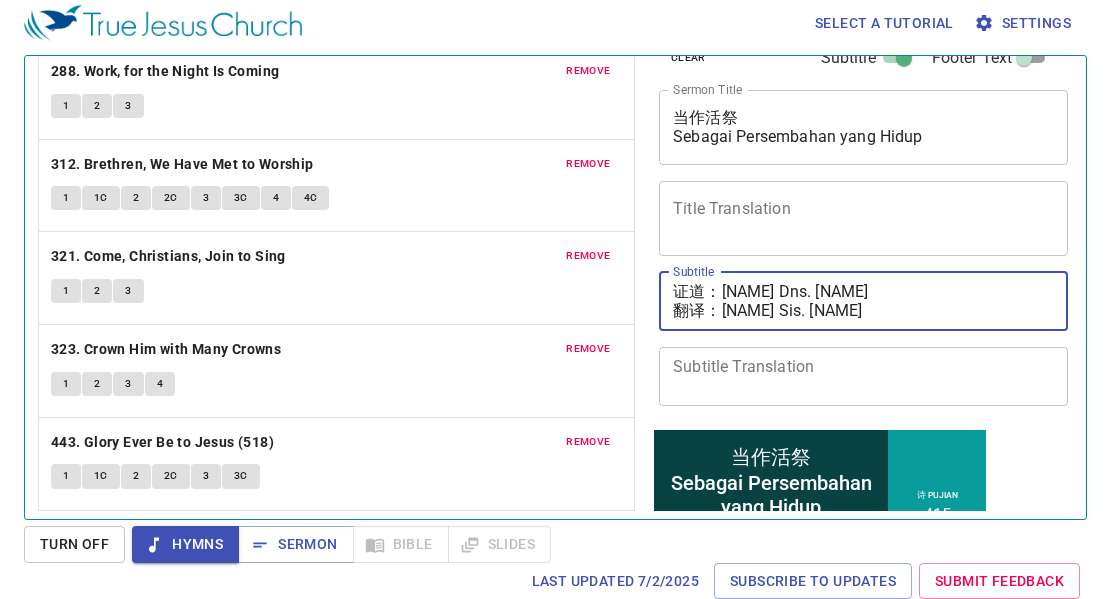 scroll, scrollTop: 0, scrollLeft: 0, axis: both 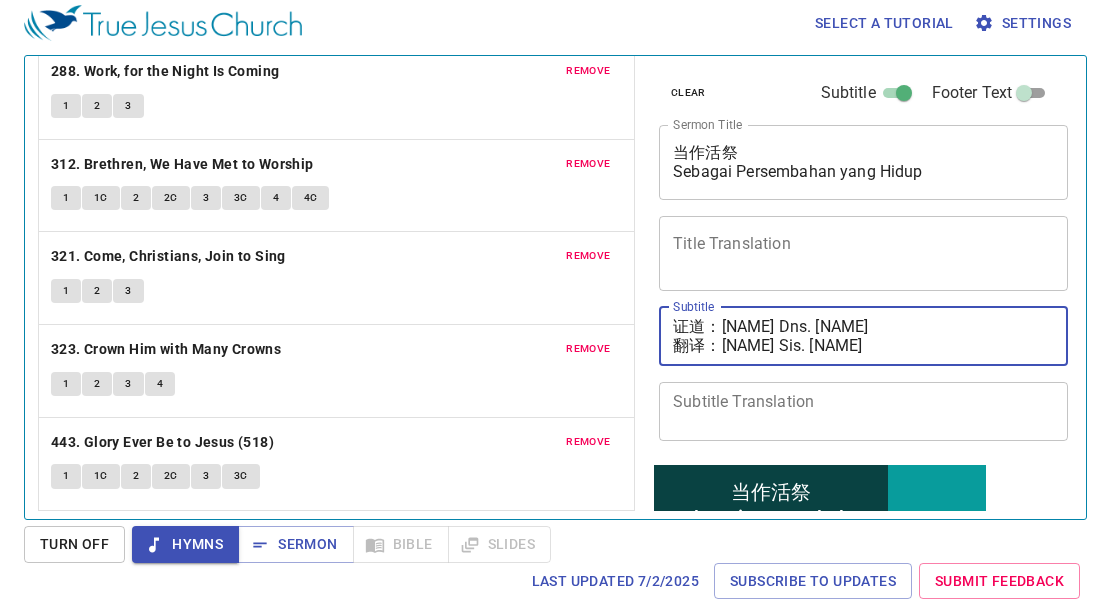 type on "证道：邓伊利莎白执事 Dns. [LAST_NAME]执事
翻译：邓彩颜姊妹 Sis. [LAST_NAME]姊妹" 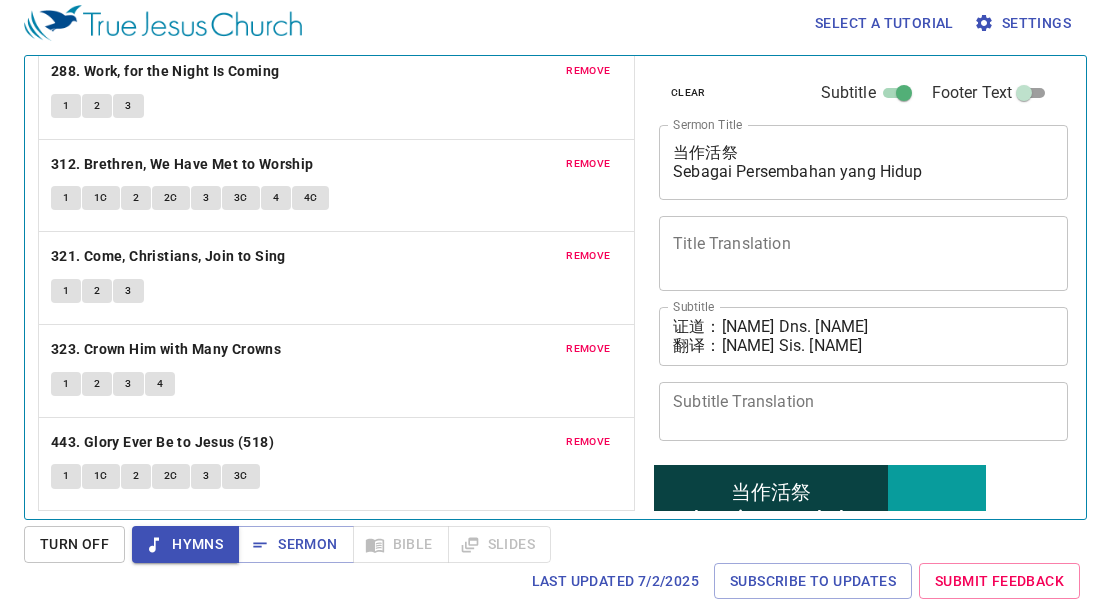 click on "Select a tutorial Settings Hymnal Worship Sermon Hymns Bible Slides Hymn search Hymn search   clear Audio Playback remove 288. Work, for the Night Is Coming   1 2 3 remove 312. Brethren, We Have Met to Worship   1 1C 2 2C 3 3C 4 4C remove 321. Come, Christians, Join to Sing   1 2 3 remove 323. Crown Him with Many Crowns   1 2 3 4 remove 443. Glory Ever Be to Jesus (518)   1 1C 2 2C 3 3C Hymn search Hymn search   clear Audio Playback remove 415. Give of Your Best to the Master   1 1C 1C 2 2C 2C 3 3C 3C remove 418. Is Your All on the Altar?   1 1C 2 2C 3 3C 4 4C Genesis 1 Bible Reference (Ctrl + /) Bible Reference (Ctrl + /)   Verse History   Previous  (←, ↑)     Next  (→, ↓) Show 1 verse Show 2 verses Show 3 verses Show 4 verses Show 5 verses 1 ﻿起初 ，　神 创造 天 地 。   Pada mulanya  Allah  menciptakan  langit  dan bumi .  2 地 是 空虚 混沌 ，渊 面 黑暗 ；　神 的灵 运行 在水 面 上 。   Bumi  belum berbentuk  dan kosong ; gelap gulita  menutupi  Allah" at bounding box center [555, 290] 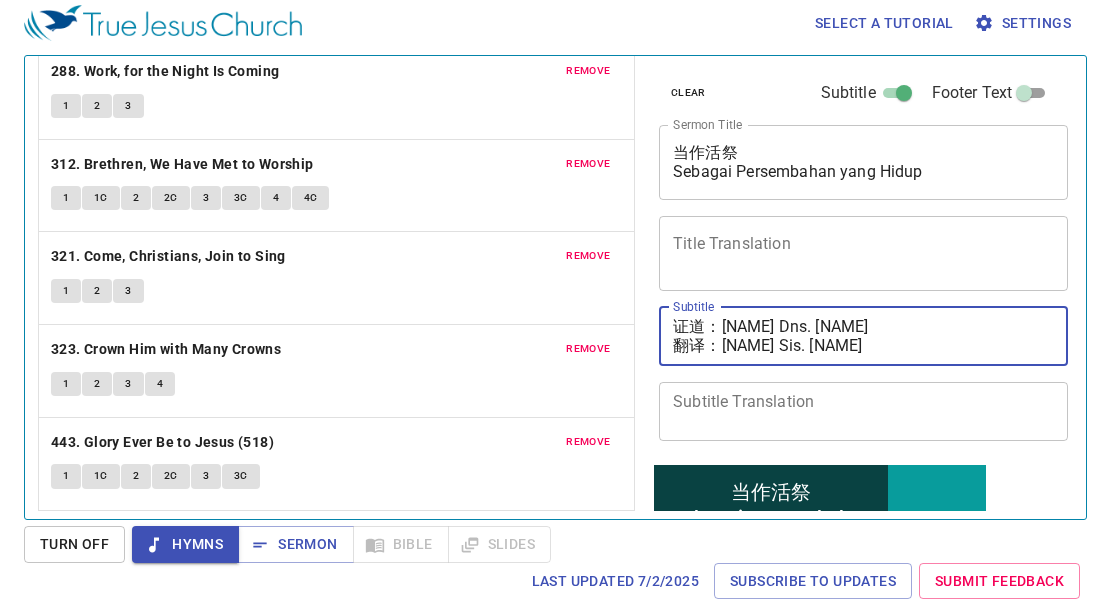 drag, startPoint x: 1001, startPoint y: 326, endPoint x: 726, endPoint y: 323, distance: 275.01636 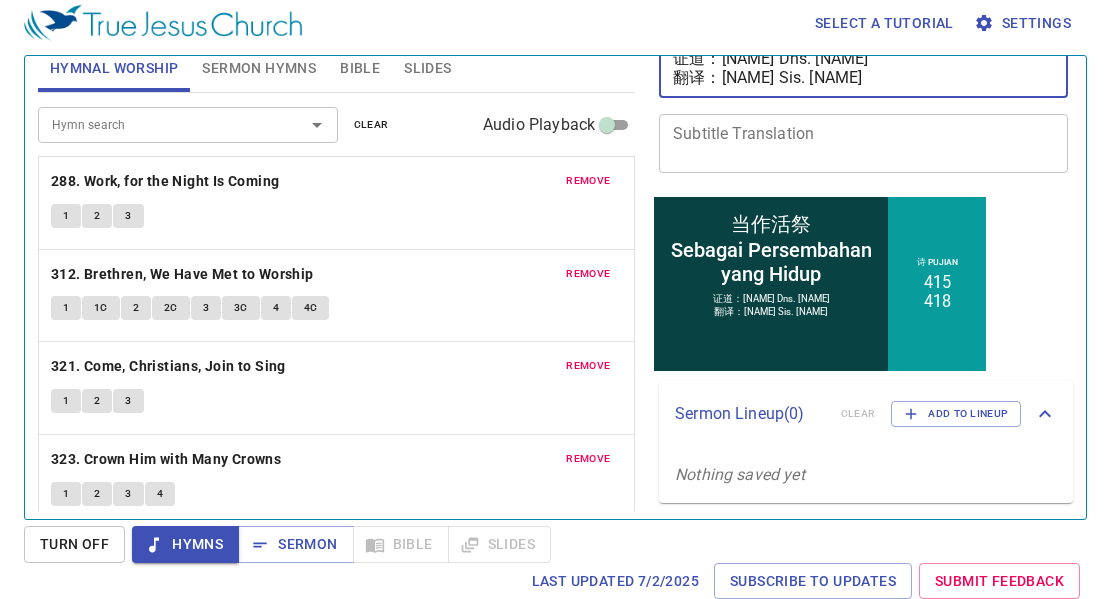 scroll, scrollTop: 0, scrollLeft: 0, axis: both 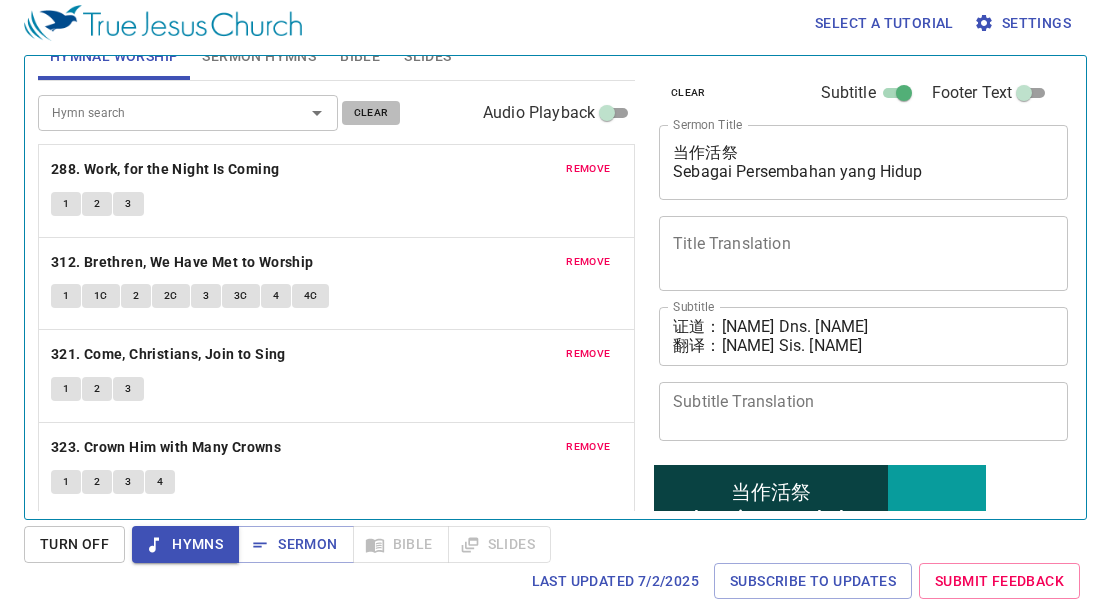 click on "clear" at bounding box center (371, 113) 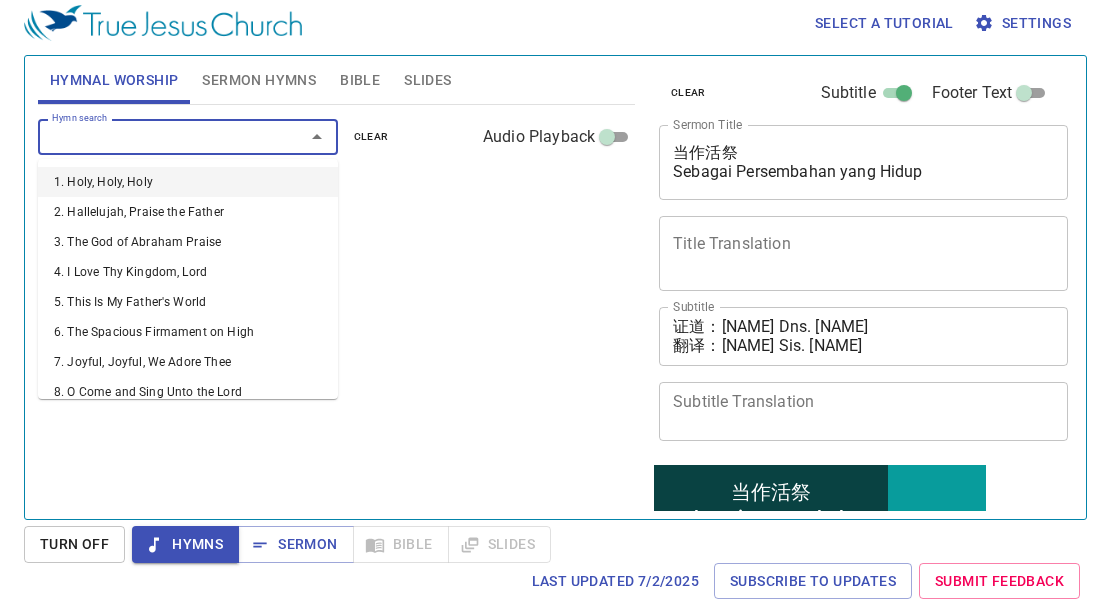 click on "Hymn search" at bounding box center [158, 136] 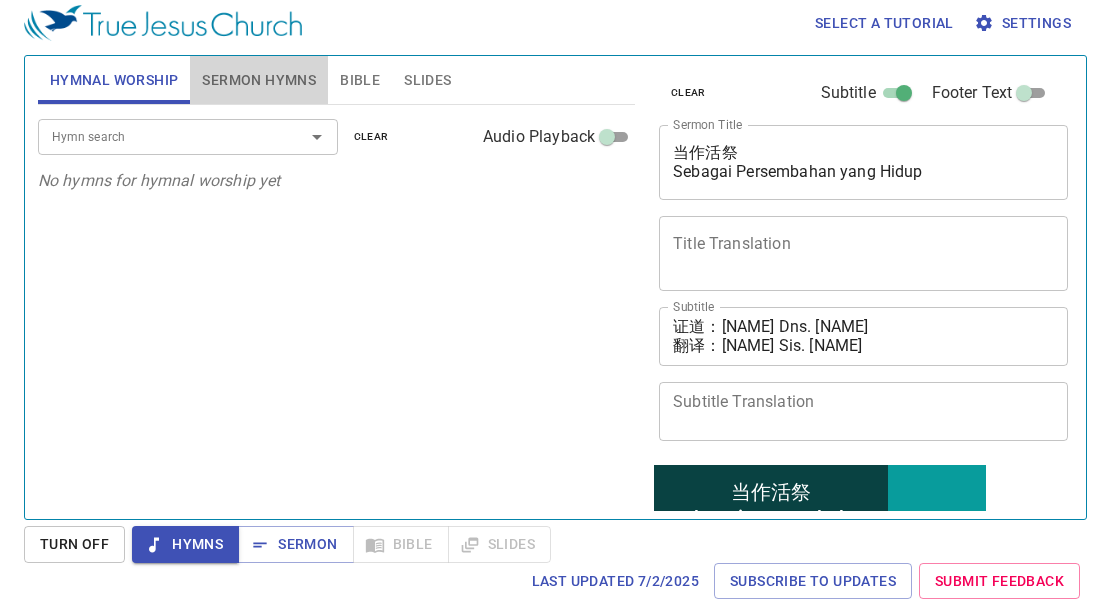 click on "Sermon Hymns" at bounding box center [259, 80] 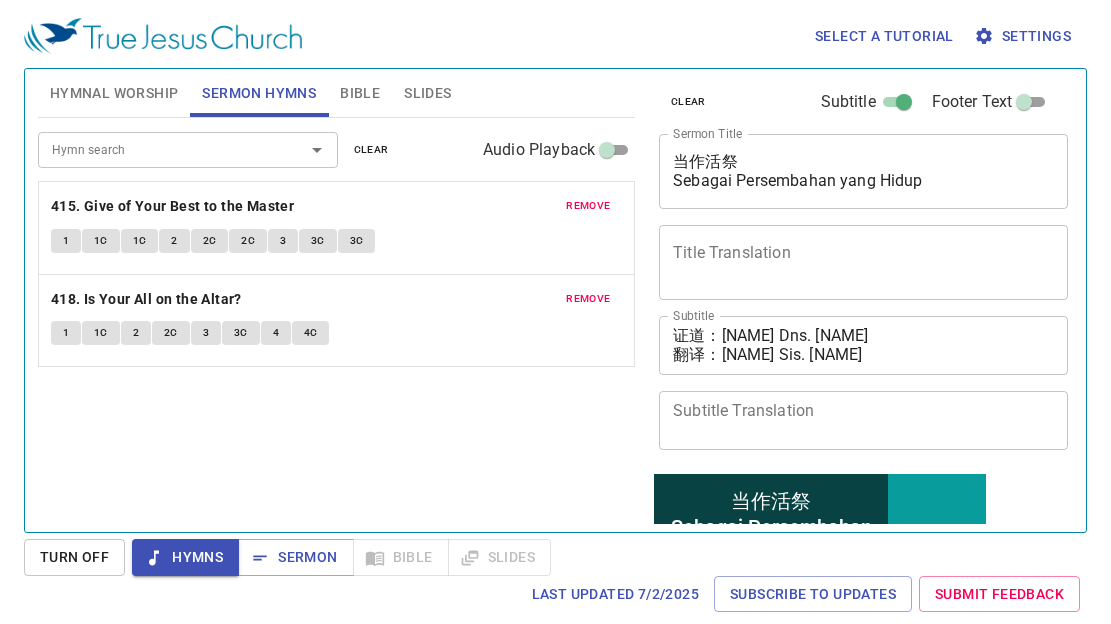 scroll, scrollTop: 0, scrollLeft: 0, axis: both 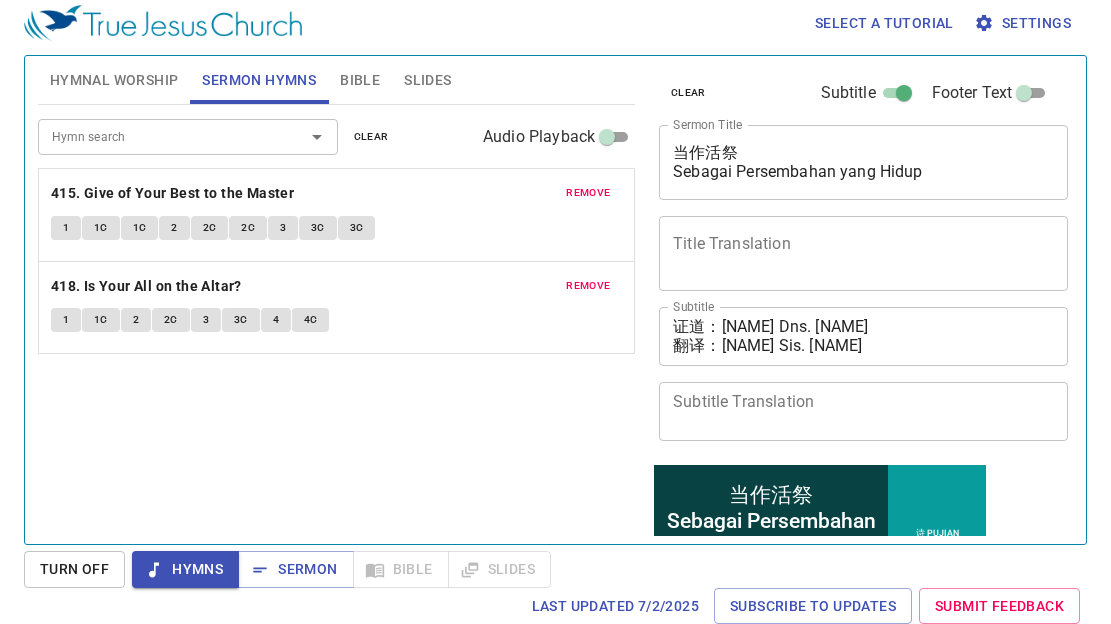 click on "Hymnal Worship" at bounding box center [114, 80] 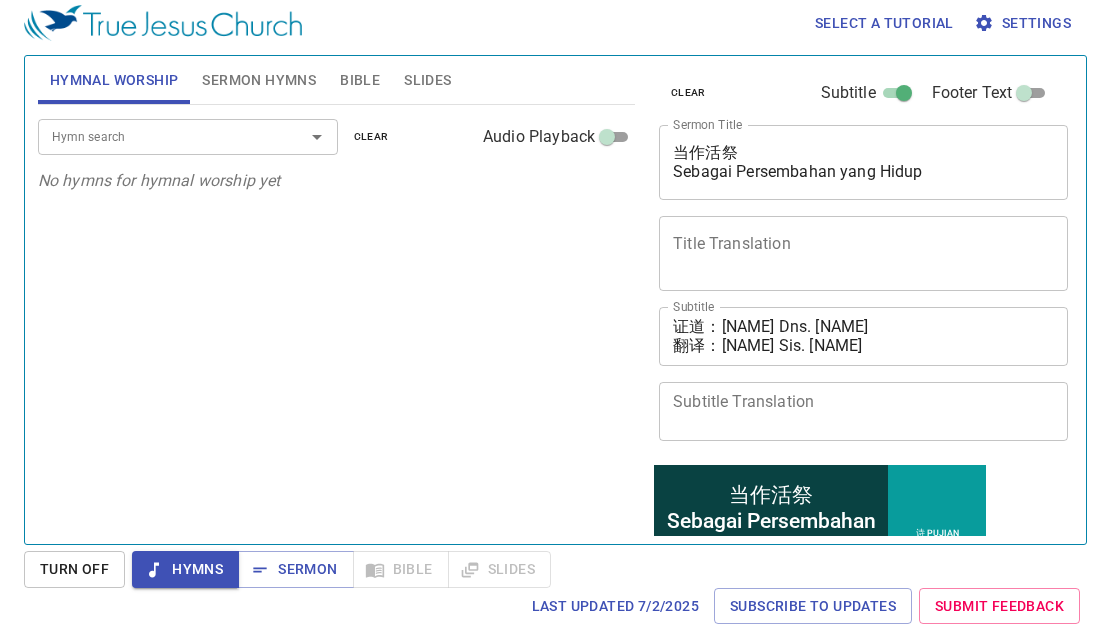click on "Hymn search" at bounding box center [158, 136] 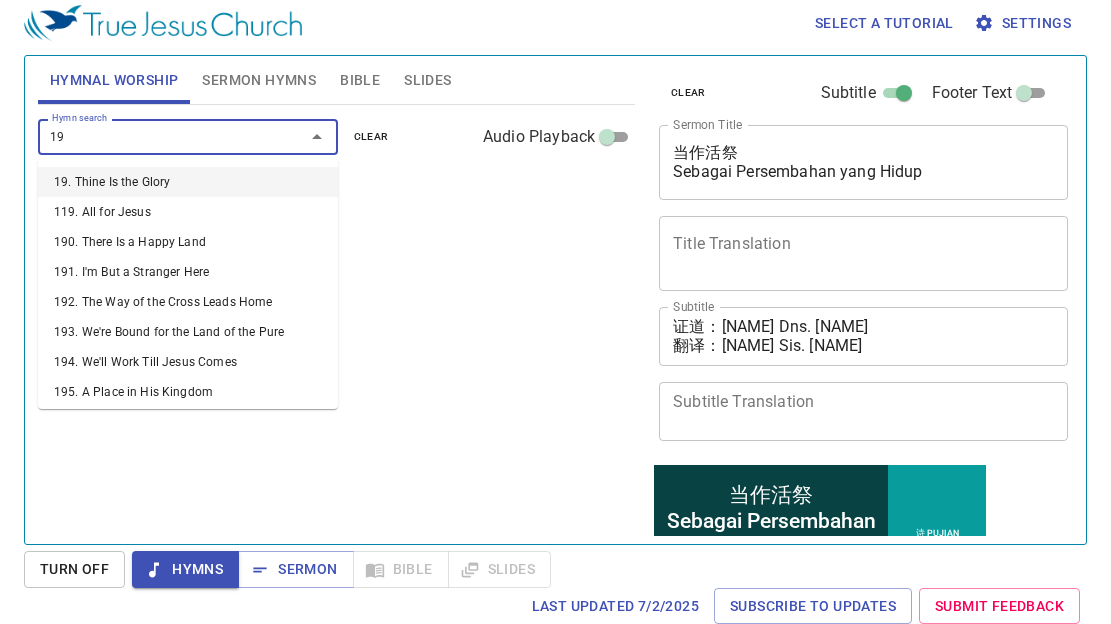 type on "192" 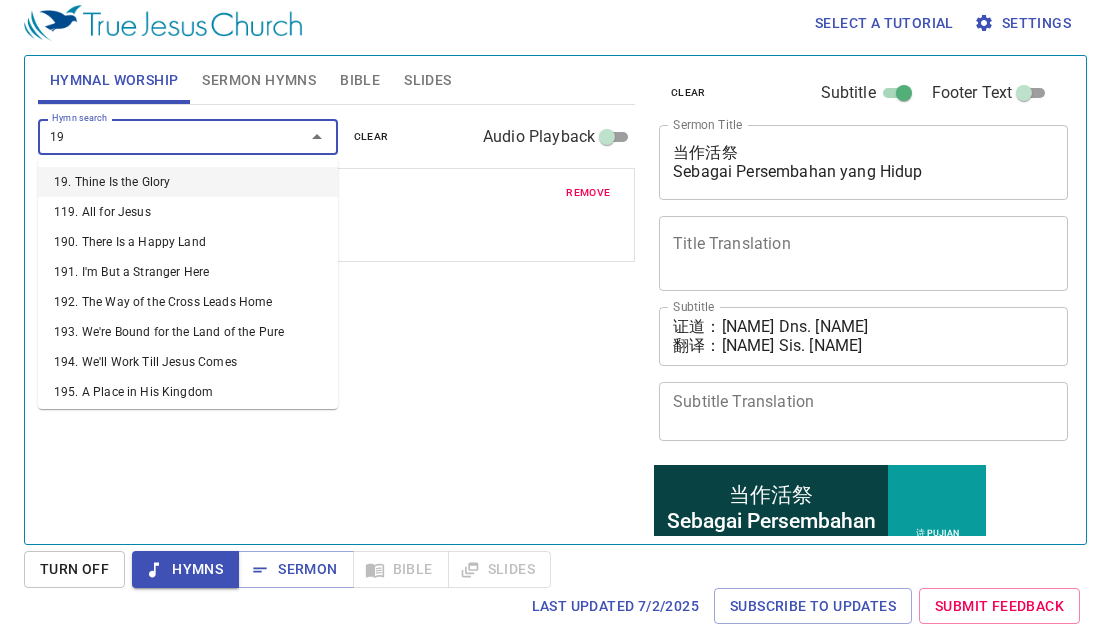 type on "195" 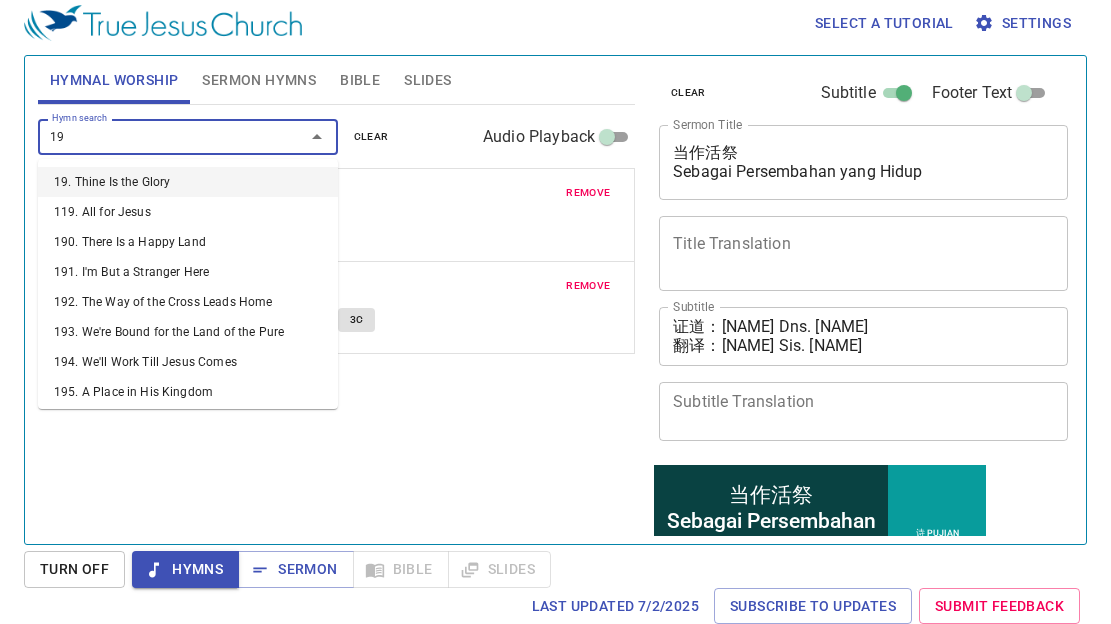 type on "196" 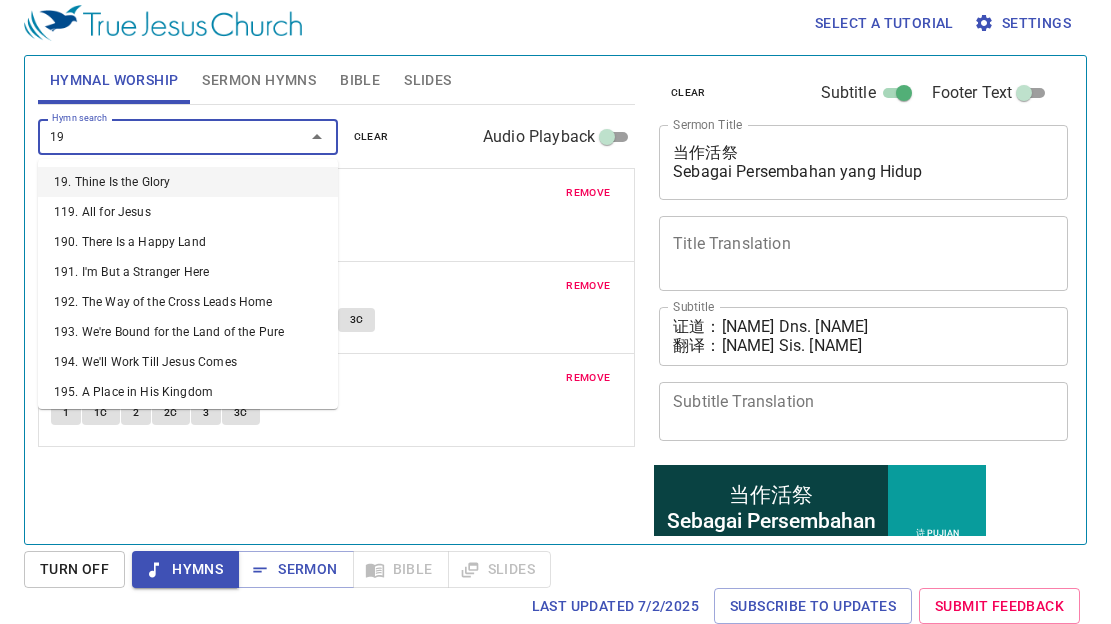 type on "197" 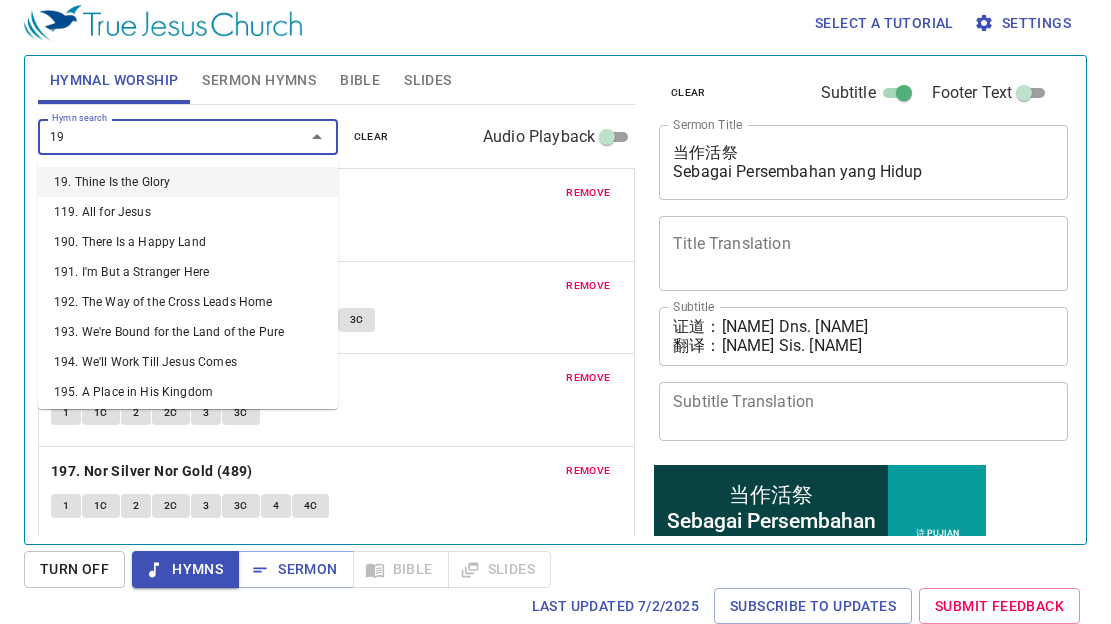 type on "198" 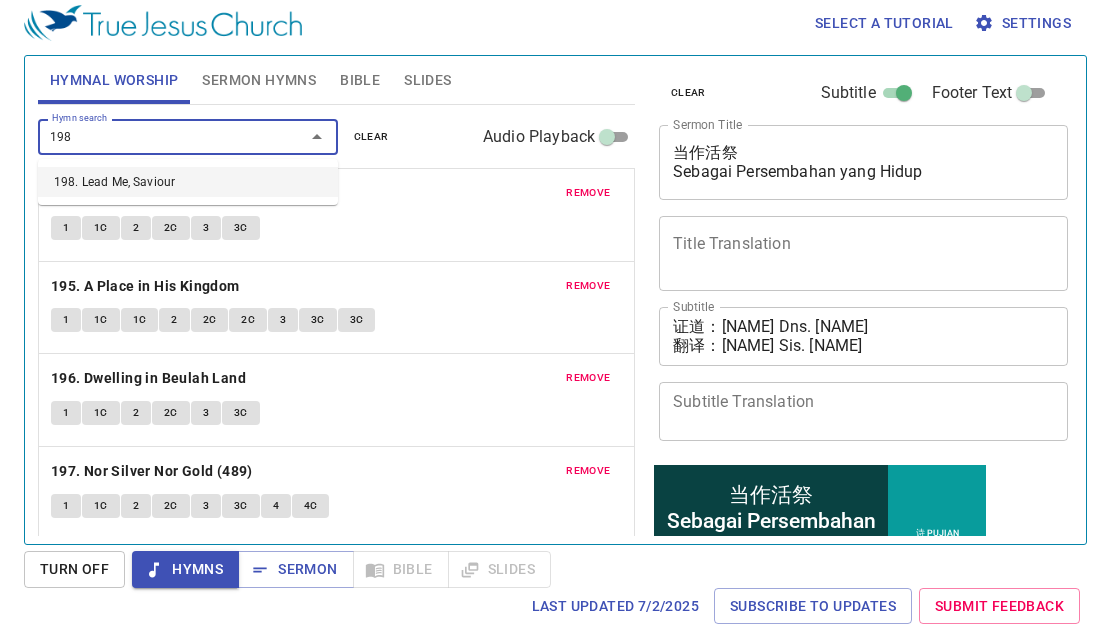 type 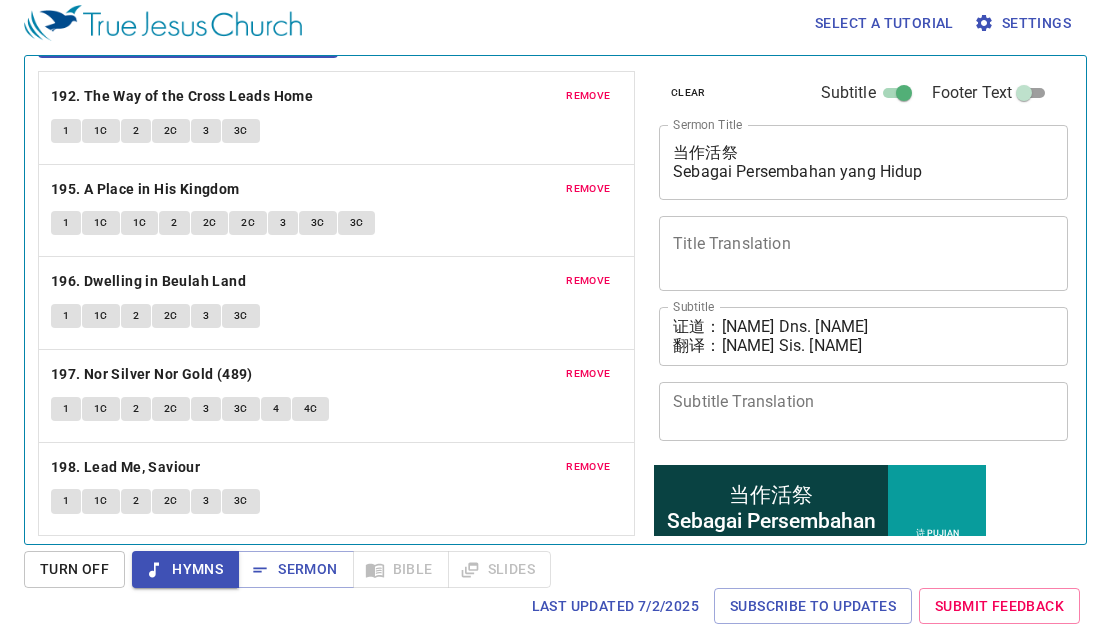 scroll, scrollTop: 0, scrollLeft: 0, axis: both 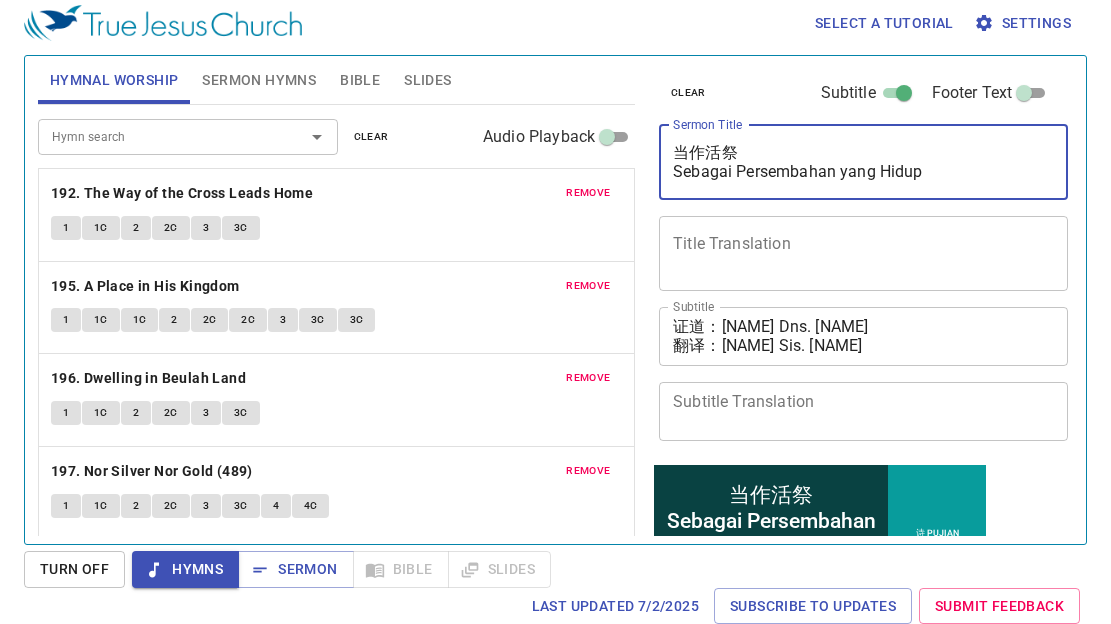 drag, startPoint x: 675, startPoint y: 153, endPoint x: 955, endPoint y: 171, distance: 280.57797 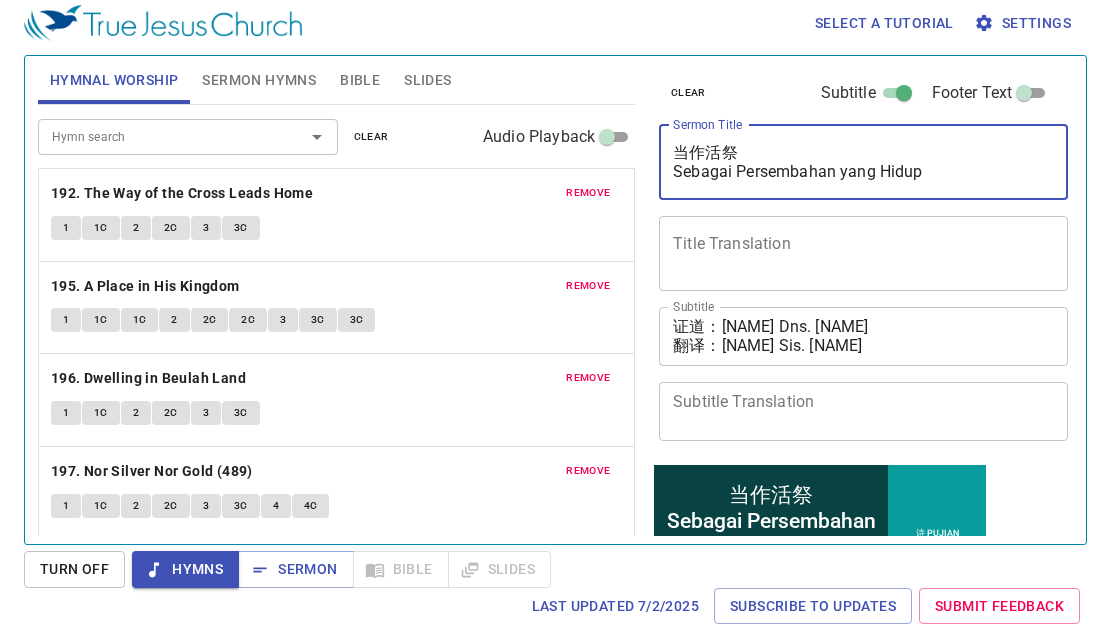 click on "当作活祭
Sebagai Persembahan yang Hidup" at bounding box center [863, 162] 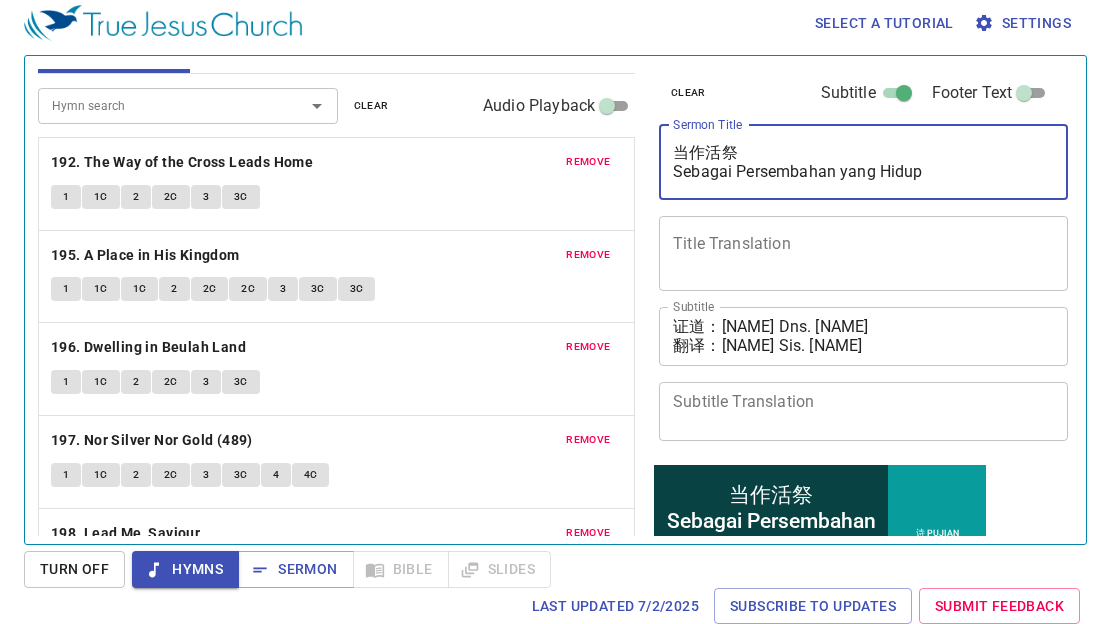 scroll, scrollTop: 0, scrollLeft: 0, axis: both 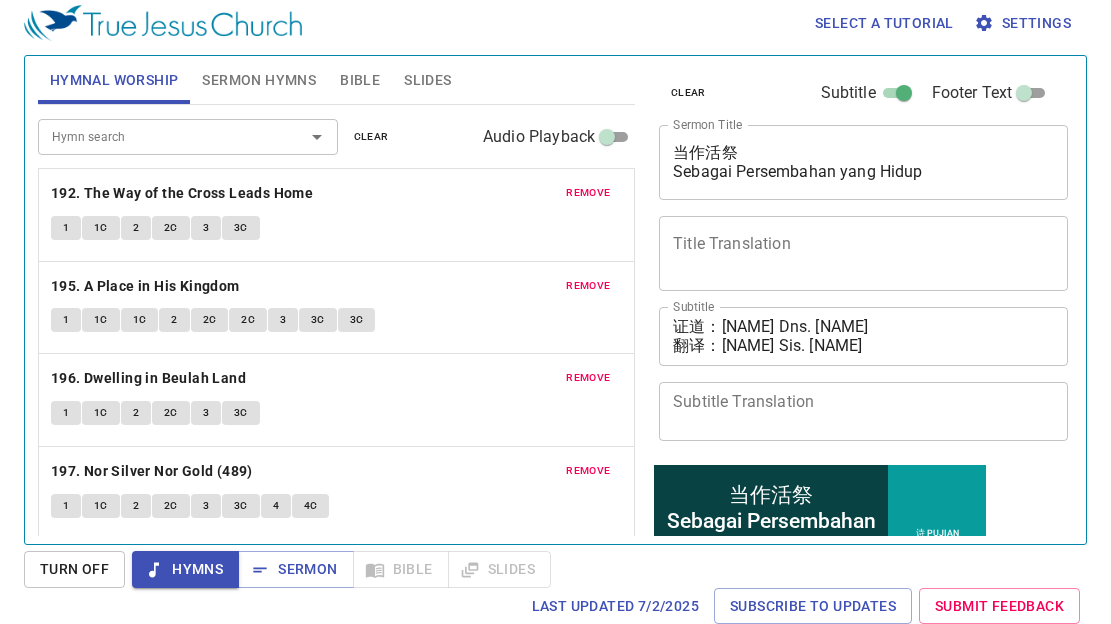 click on "Select a tutorial Settings Hymnal Worship Sermon Hymns Bible Slides Hymn search Hymn search   clear Audio Playback remove 192. The Way of the Cross Leads Home   1 1C 2 2C 3 3C remove 195. A Place in His Kingdom   1 1C 1C 2 2C 2C 3 3C 3C remove 196. Dwelling in Beulah Land   1 1C 2 2C 3 3C remove 197. Nor Silver Nor Gold (489)   1 1C 2 2C 3 3C 4 4C remove 198. Lead Me, Saviour   1 1C 2 2C 3 3C Hymn search Hymn search   clear Audio Playback remove 415. Give of Your Best to the Master   1 1C 1C 2 2C 2C 3 3C 3C remove 418. Is Your All on the Altar?   1 1C 2 2C 3 3C 4 4C Genesis 1 Bible Reference (Ctrl + /) Bible Reference (Ctrl + /)   Verse History   Previous  (←, ↑)     Next  (→, ↓) Show 1 verse Show 2 verses Show 3 verses Show 4 verses Show 5 verses 1 ﻿起初 ，　神 创造 天 地 。   Pada mulanya  Allah  menciptakan  langit  dan bumi .  2 地 是 空虚 混沌 ，渊 面 黑暗 ；　神 的灵 运行 在水 面 上 。   Bumi  belum berbentuk  dan kosong ; gelap gulita  menutupi" at bounding box center [555, 303] 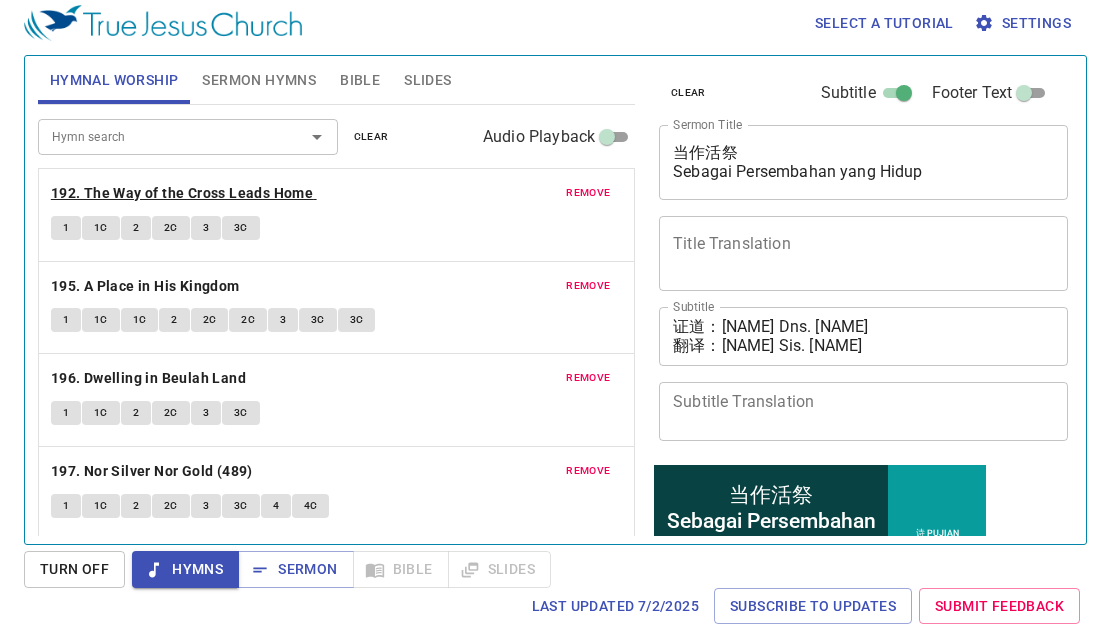 click on "192. The Way of the Cross Leads Home" at bounding box center (182, 193) 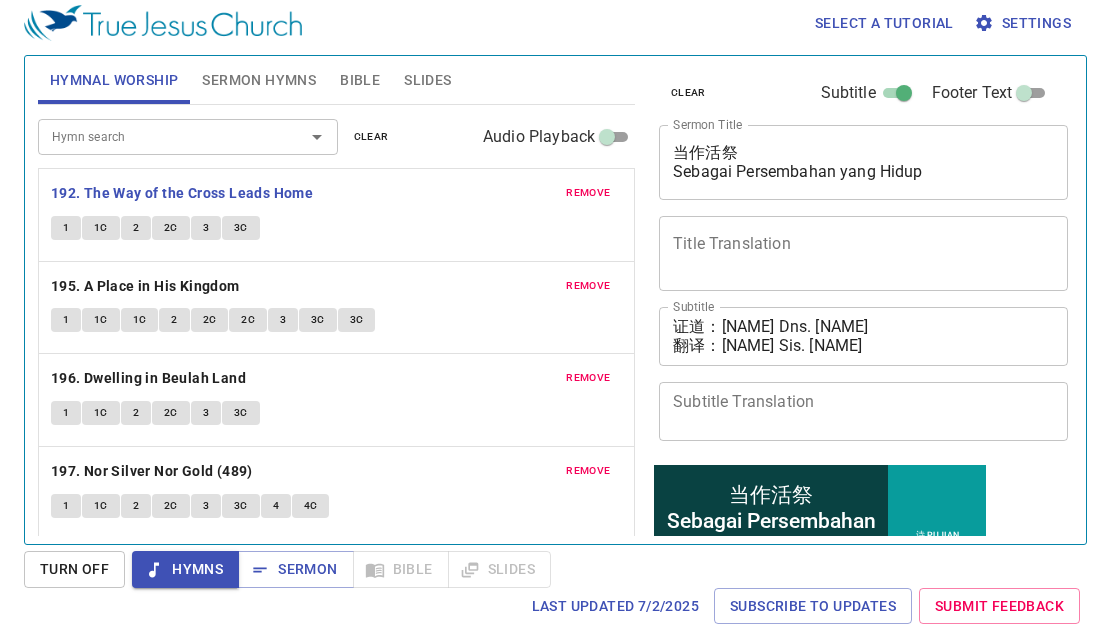 click on "1" at bounding box center [66, 228] 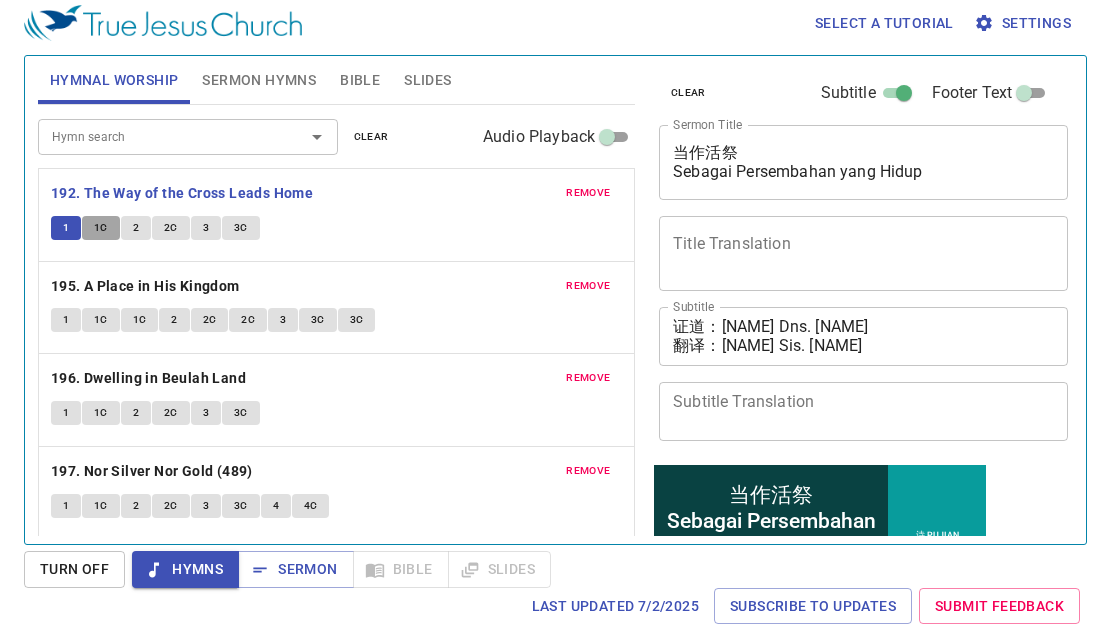 click on "1C" at bounding box center (101, 228) 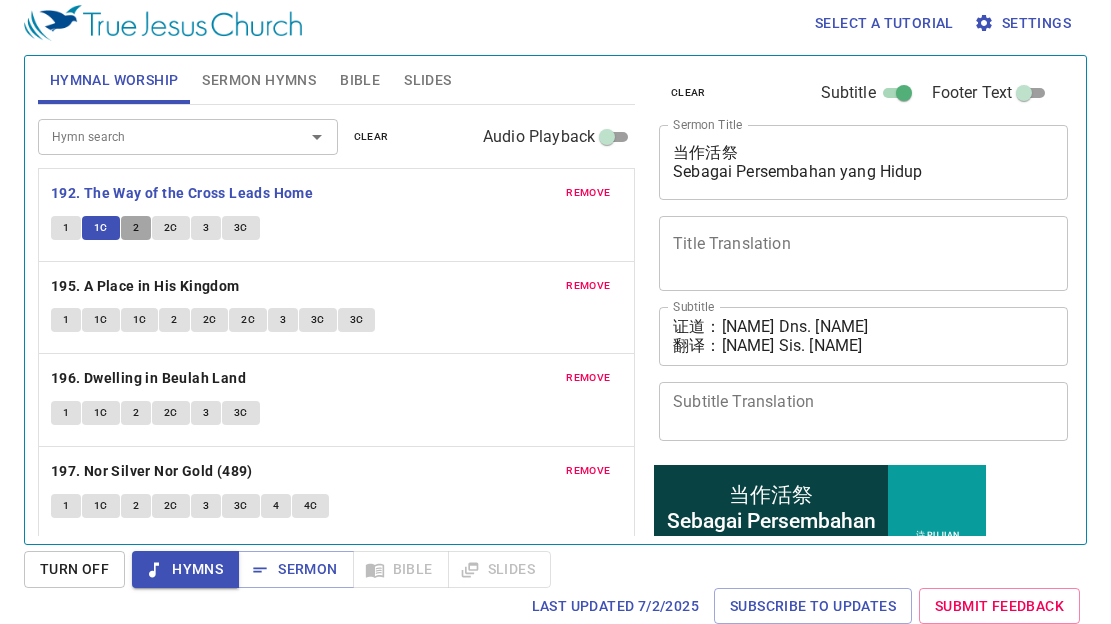 click on "2" at bounding box center [136, 228] 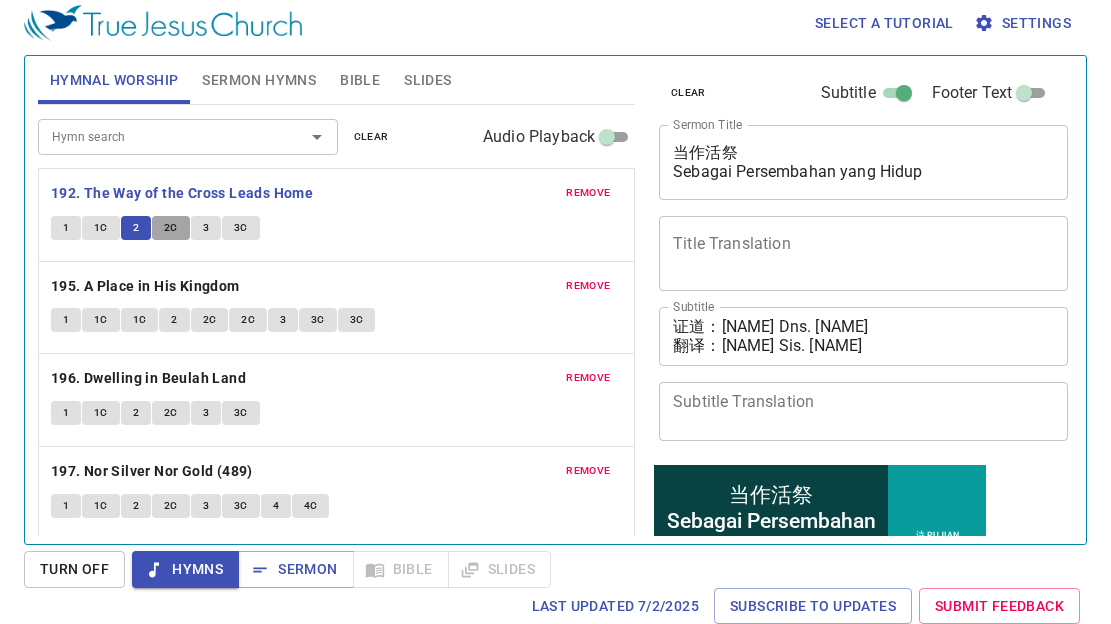 click on "2C" at bounding box center [171, 228] 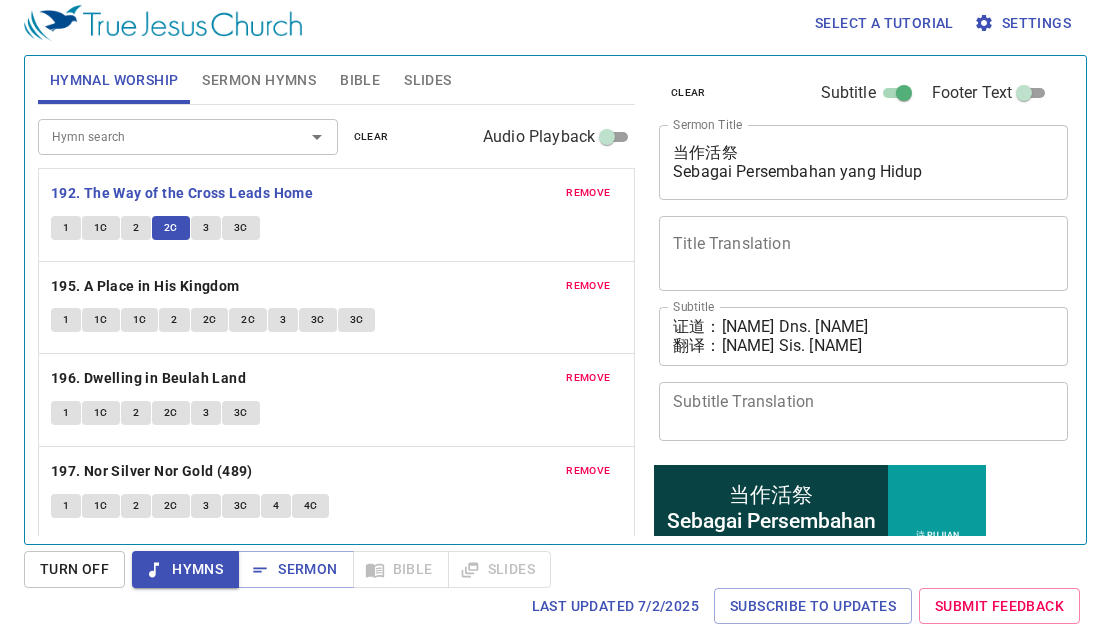 click on "3" at bounding box center (206, 228) 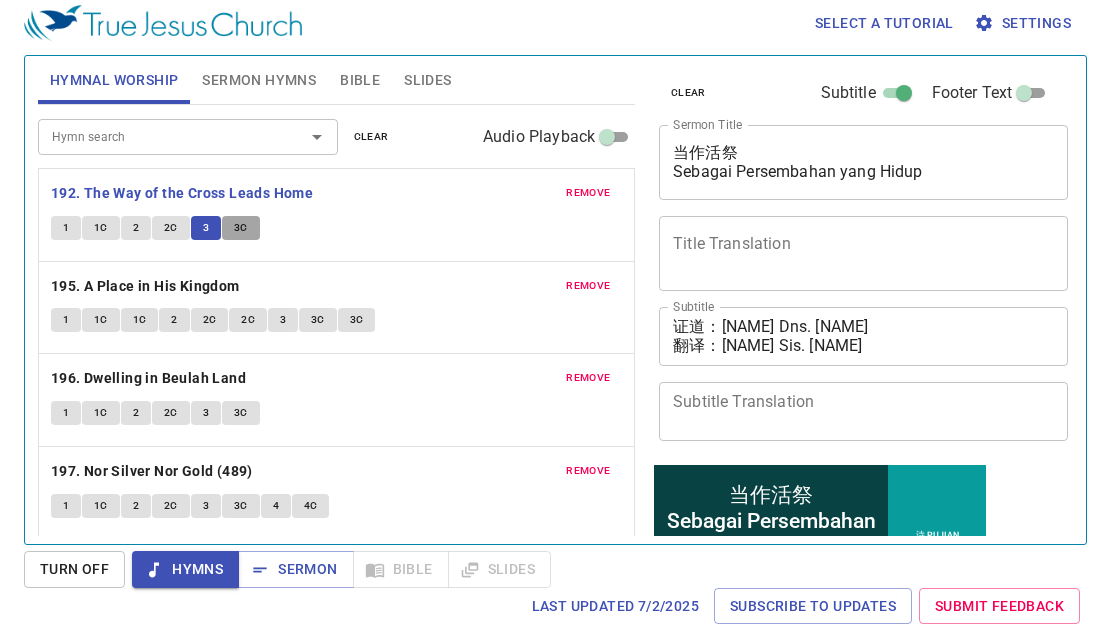 click on "3C" at bounding box center [241, 228] 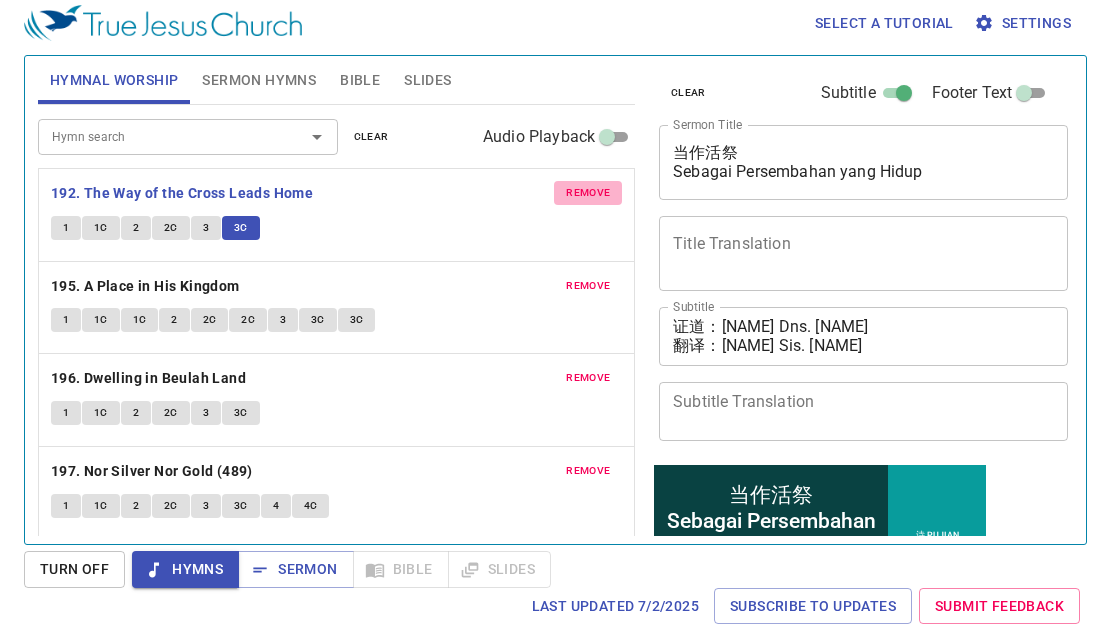 click on "remove" at bounding box center (588, 193) 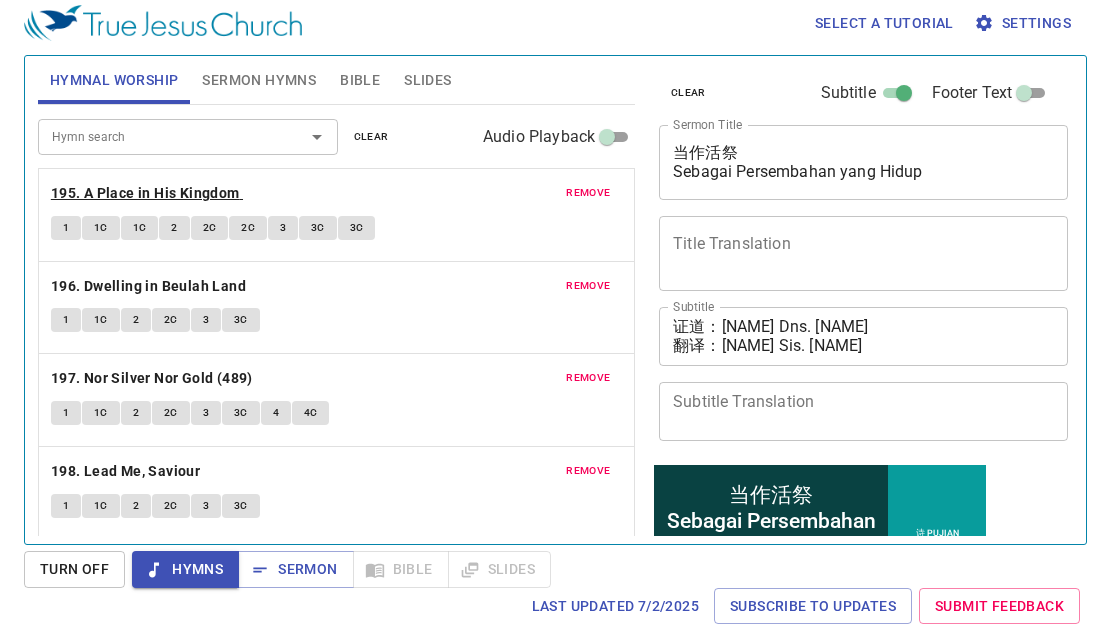click on "195. A Place in His Kingdom" at bounding box center [145, 193] 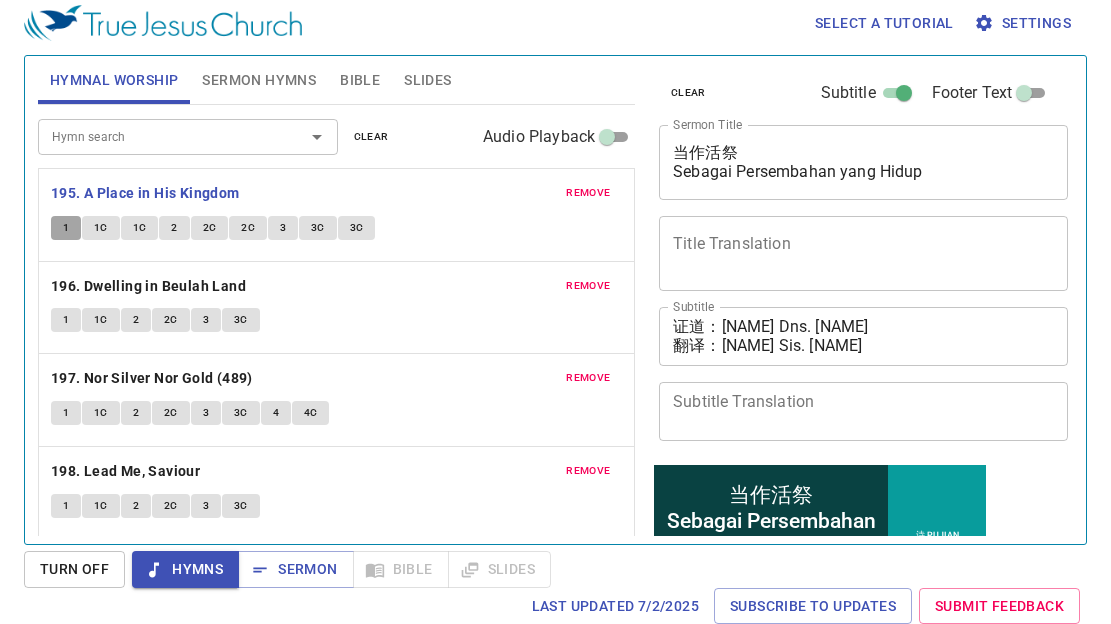 click on "1" at bounding box center [66, 228] 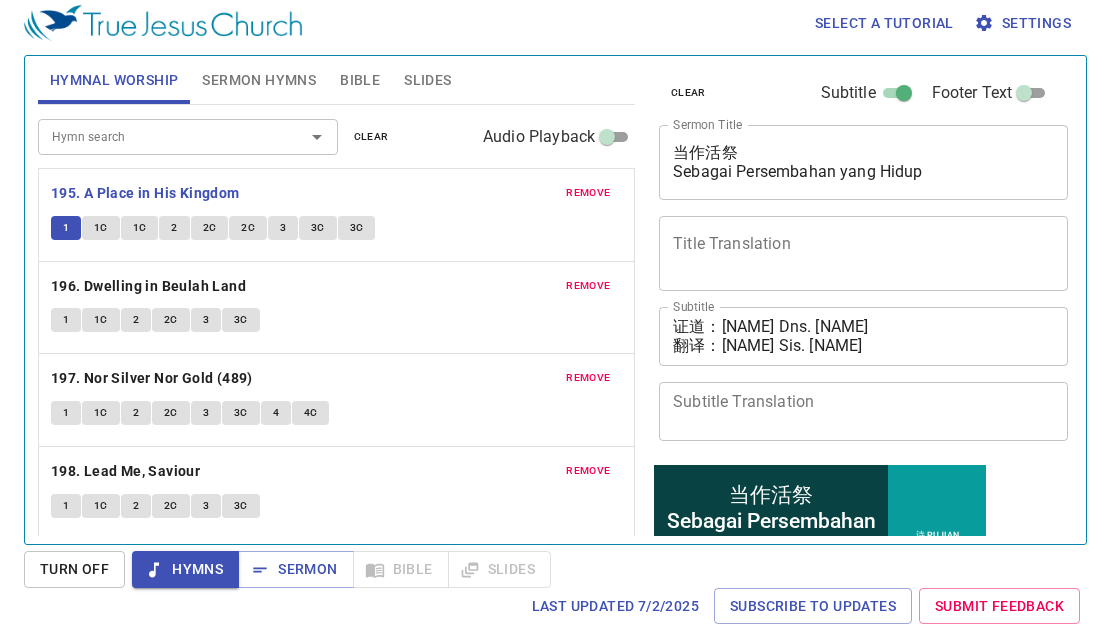 click on "1C" at bounding box center [101, 228] 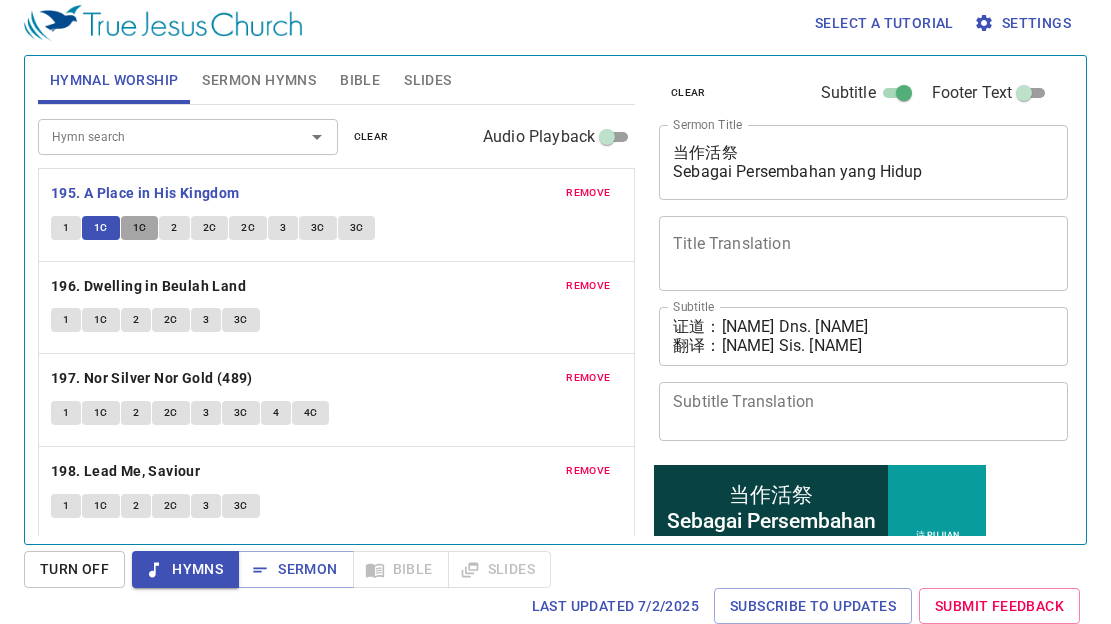 click on "1C" at bounding box center (140, 228) 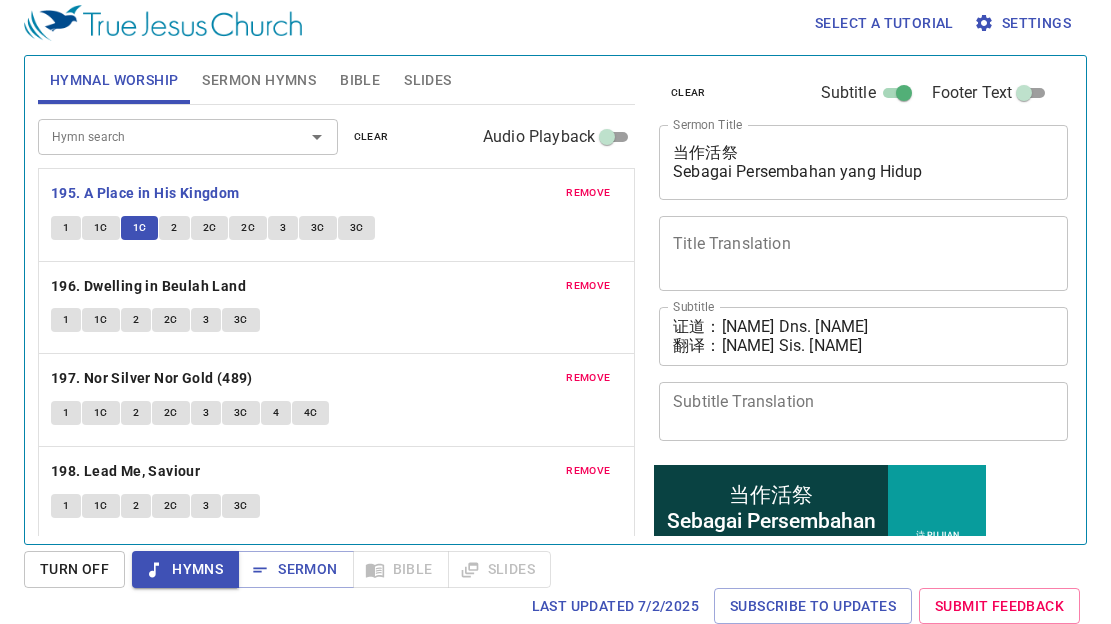 click on "2" at bounding box center [174, 228] 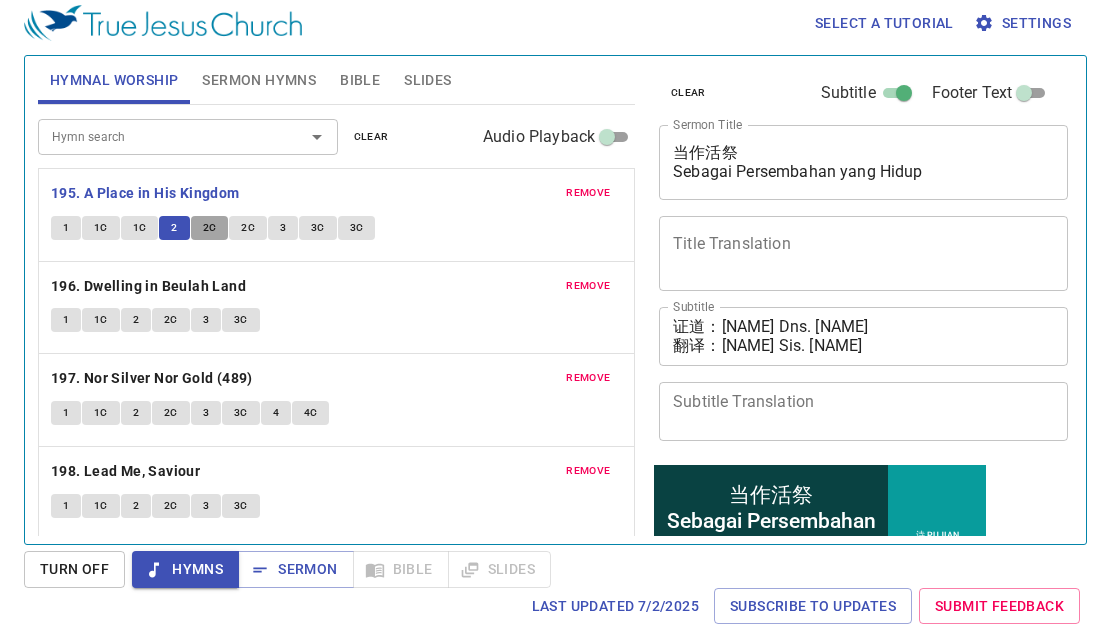 click on "2C" at bounding box center (210, 228) 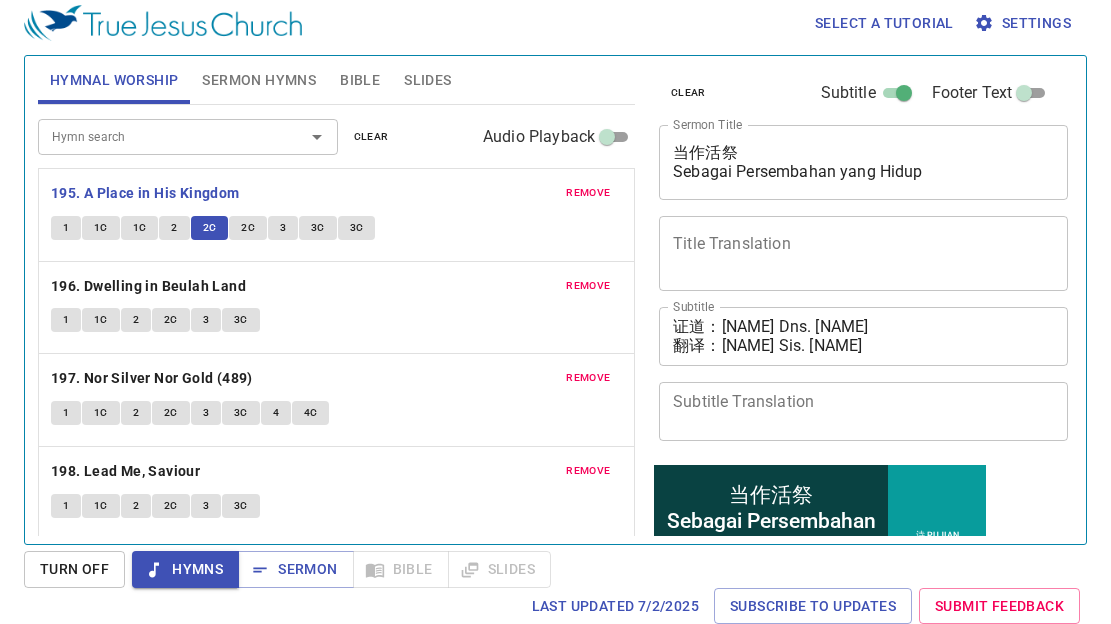 click on "2C" at bounding box center [248, 228] 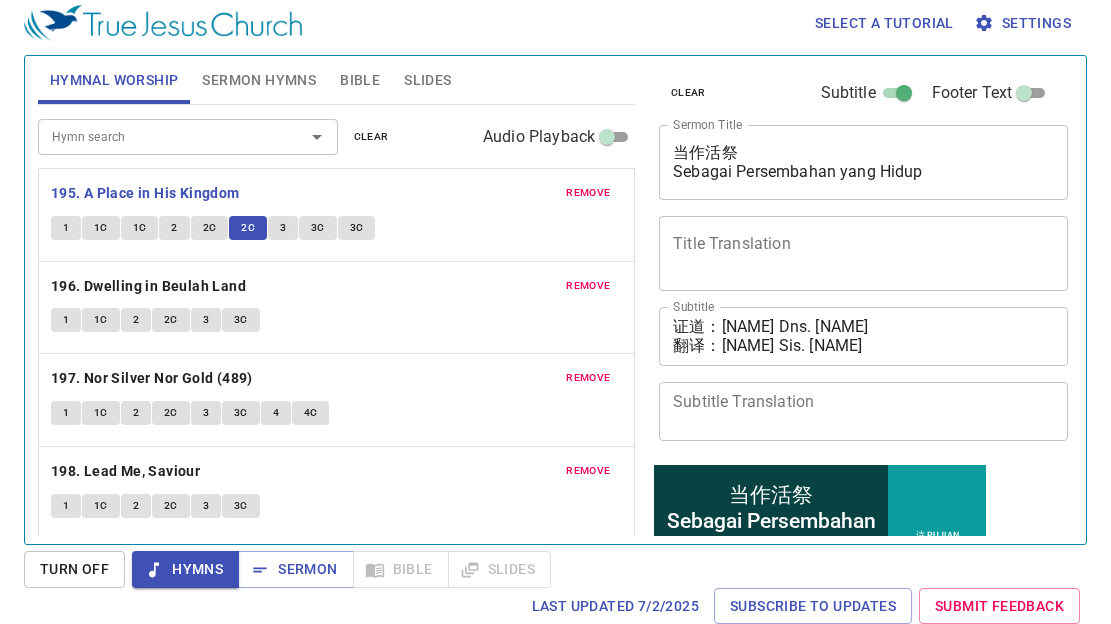 click on "3" at bounding box center [283, 228] 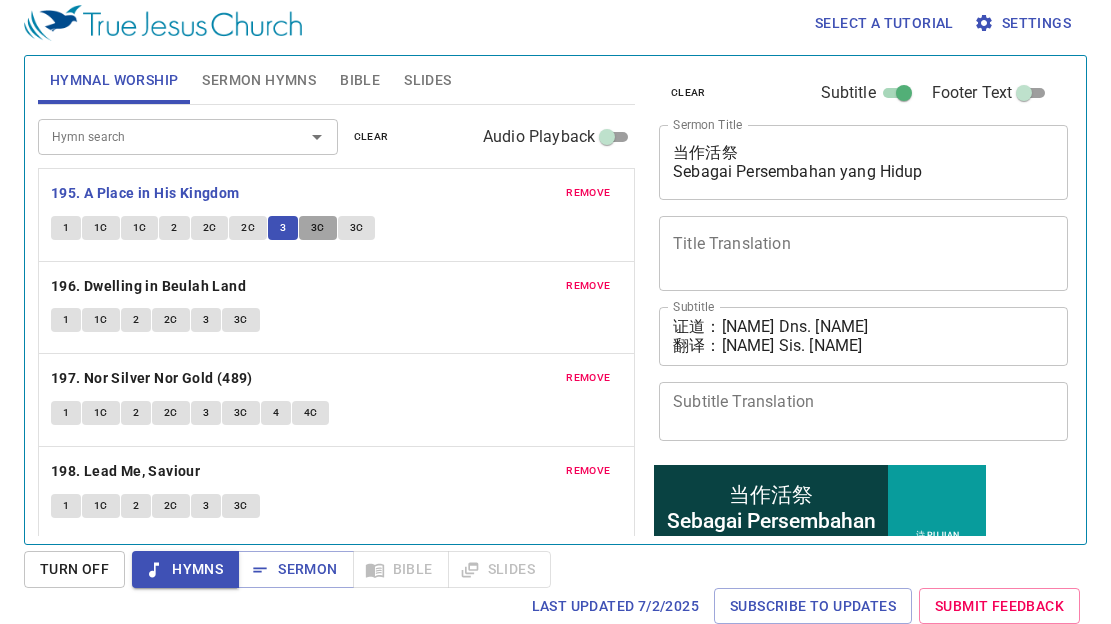 click on "3C" at bounding box center (318, 228) 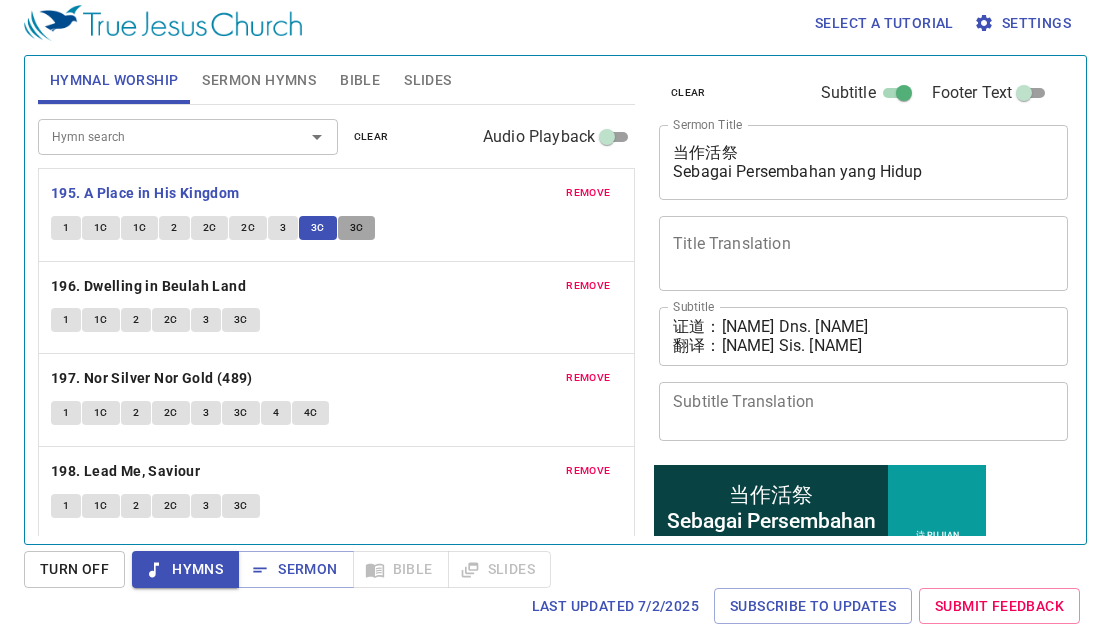 click on "3C" at bounding box center (357, 228) 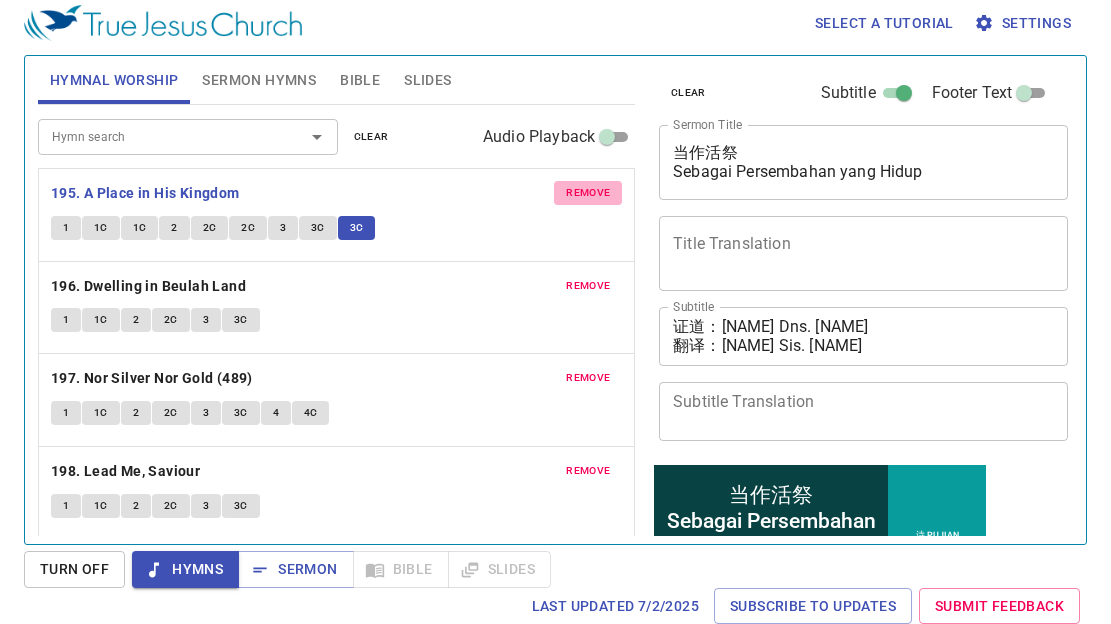 click on "remove" at bounding box center [588, 193] 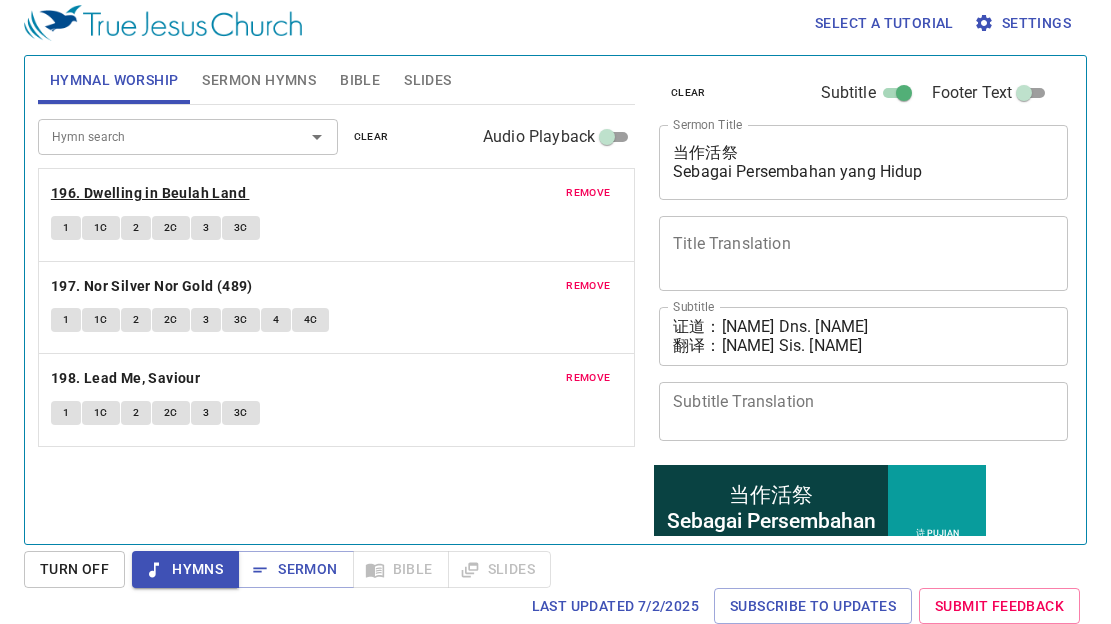click on "196. Dwelling in Beulah Land" at bounding box center [148, 193] 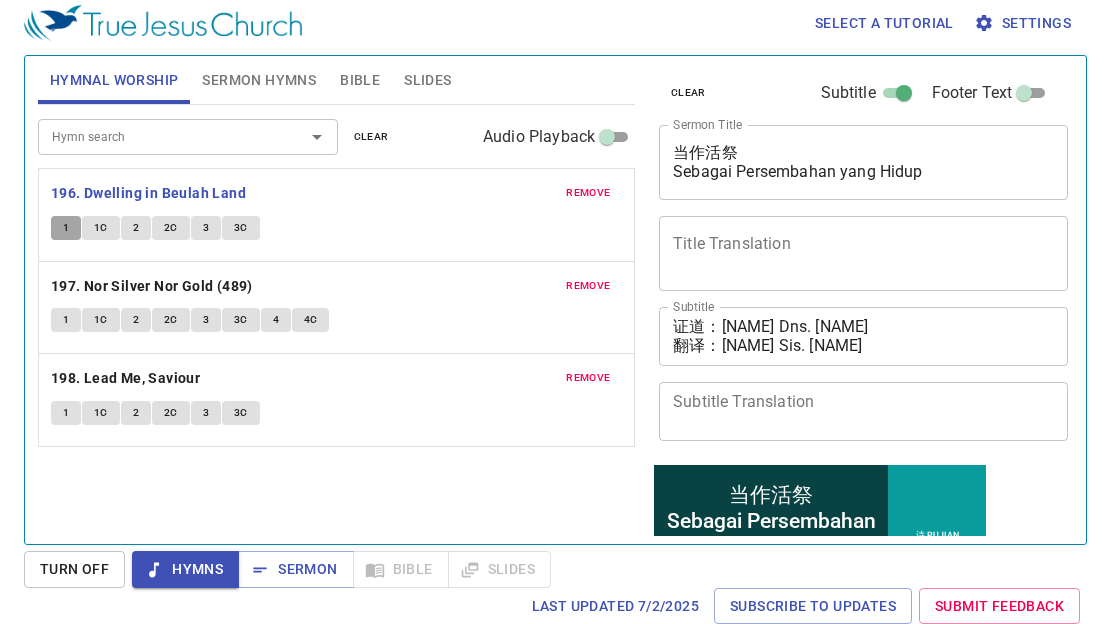 click on "1" at bounding box center (66, 228) 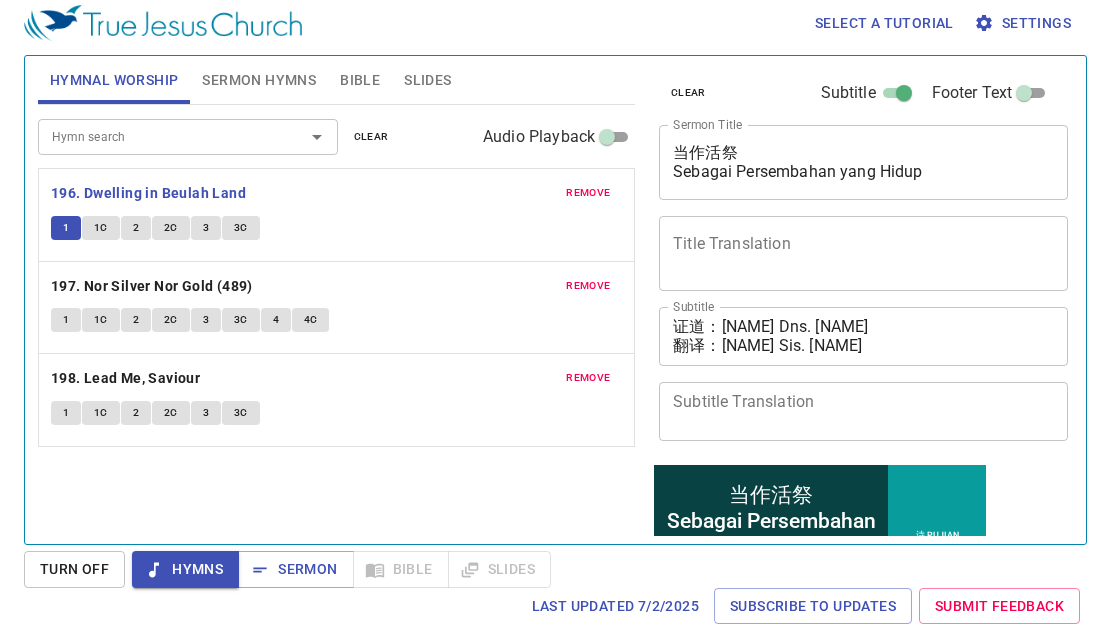 click on "1C" at bounding box center [101, 228] 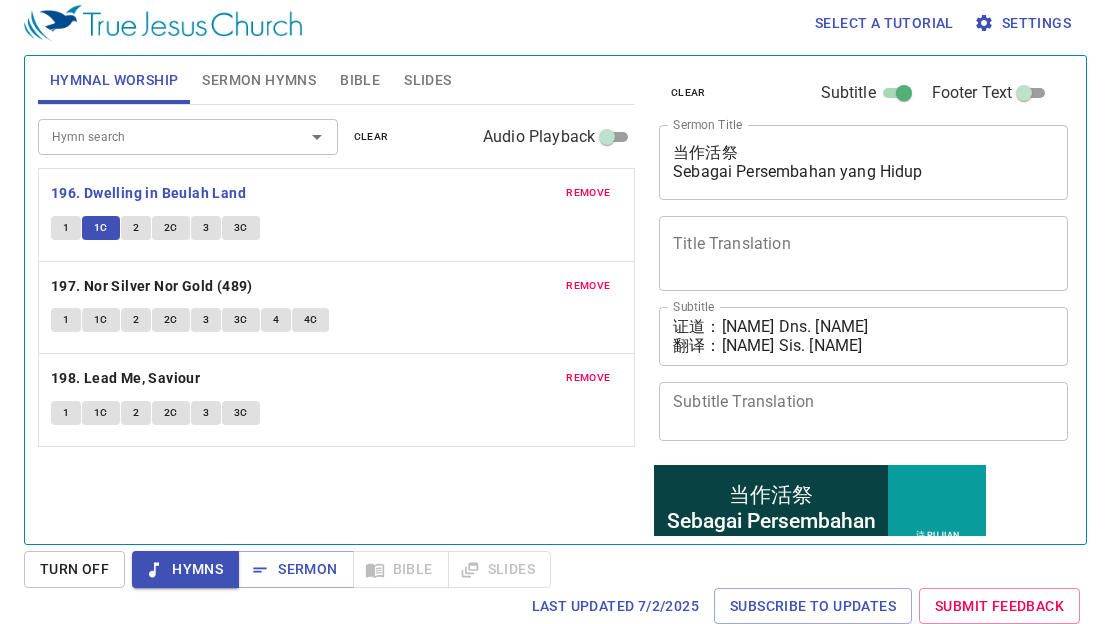 click on "2" at bounding box center (136, 228) 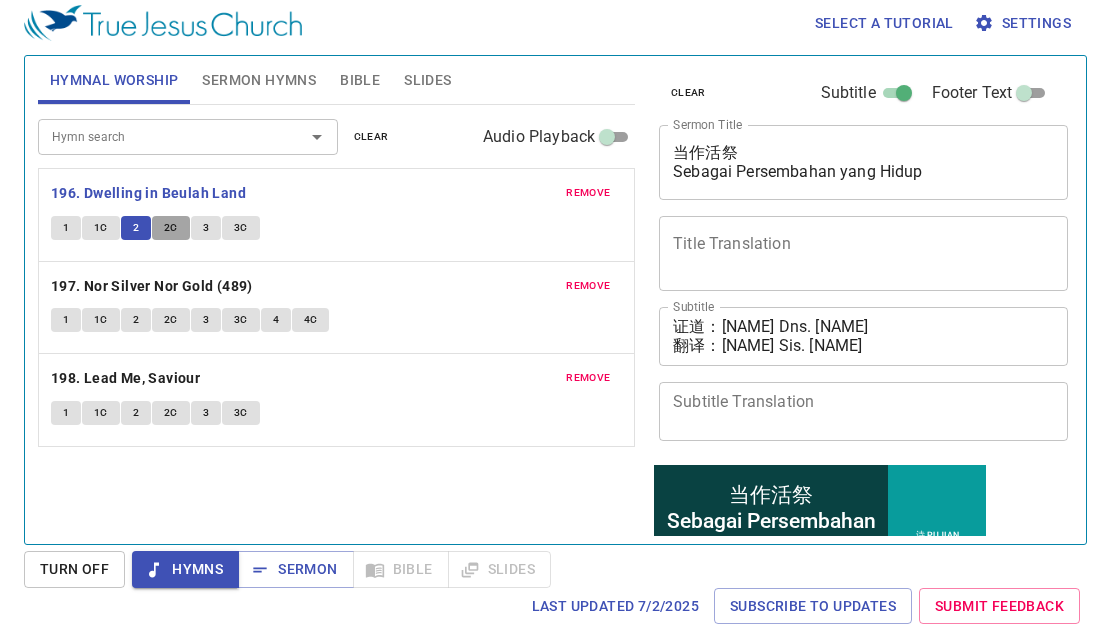 click on "2C" at bounding box center (171, 228) 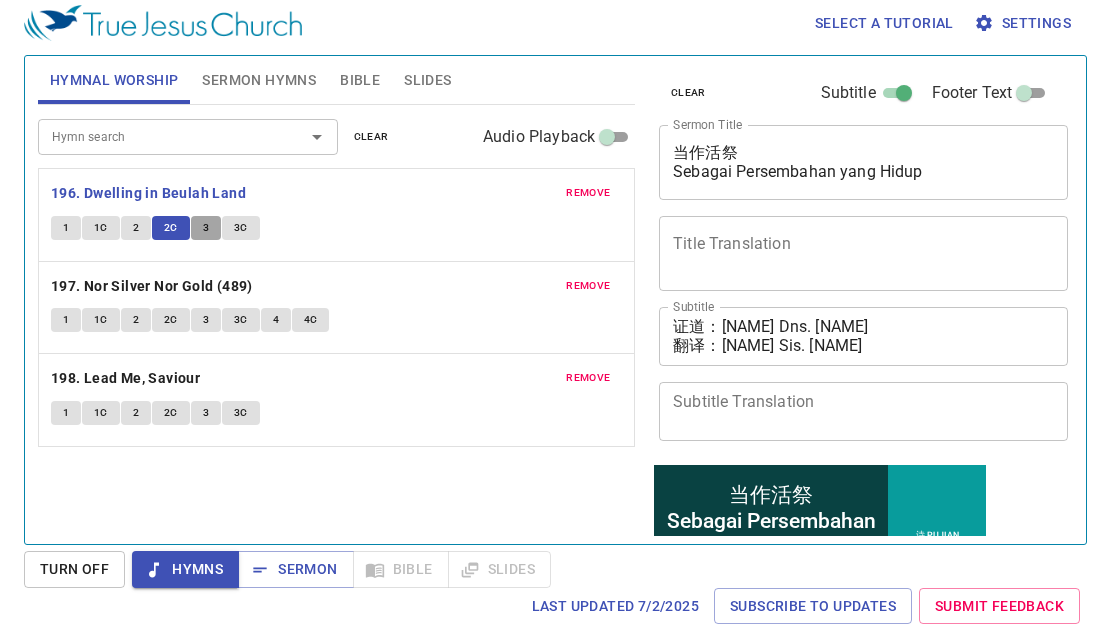 click on "3" at bounding box center [206, 228] 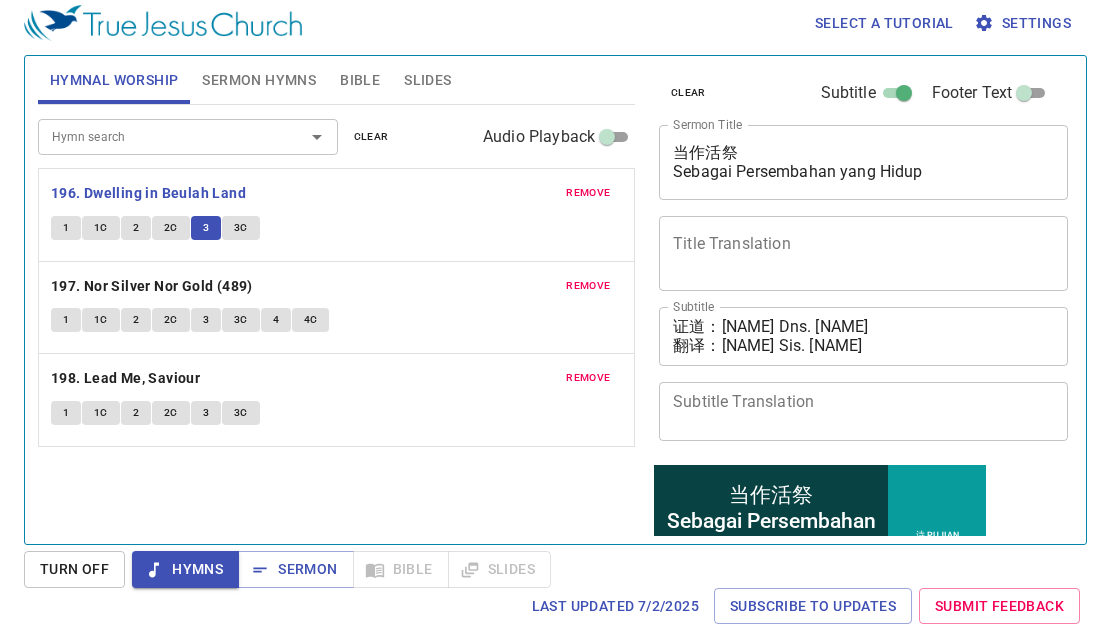 click on "3C" at bounding box center (241, 228) 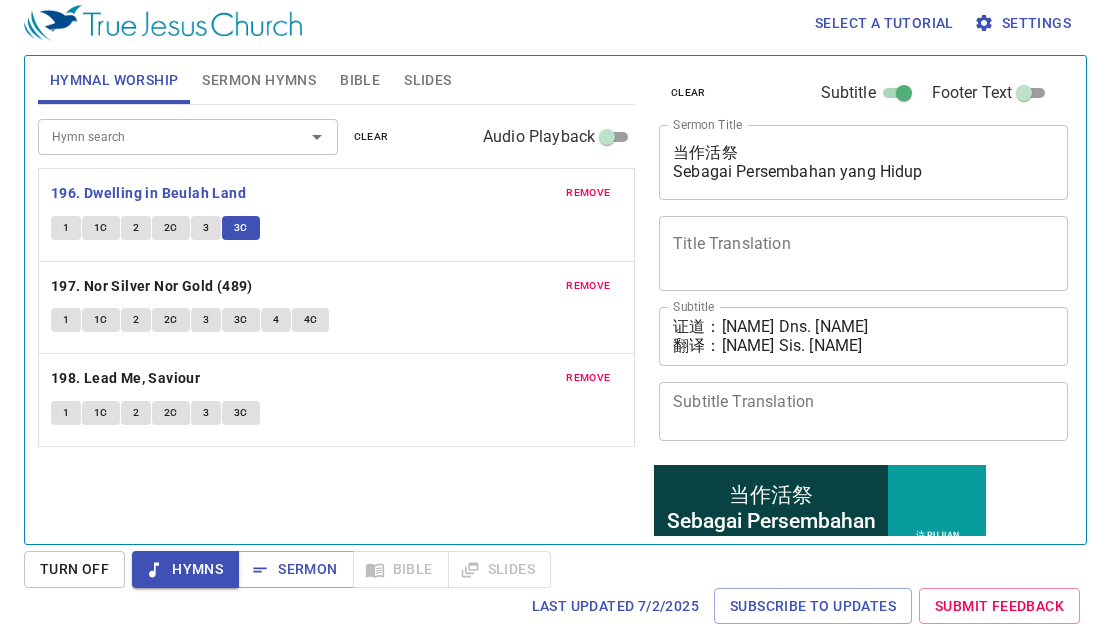 click on "remove" at bounding box center [588, 193] 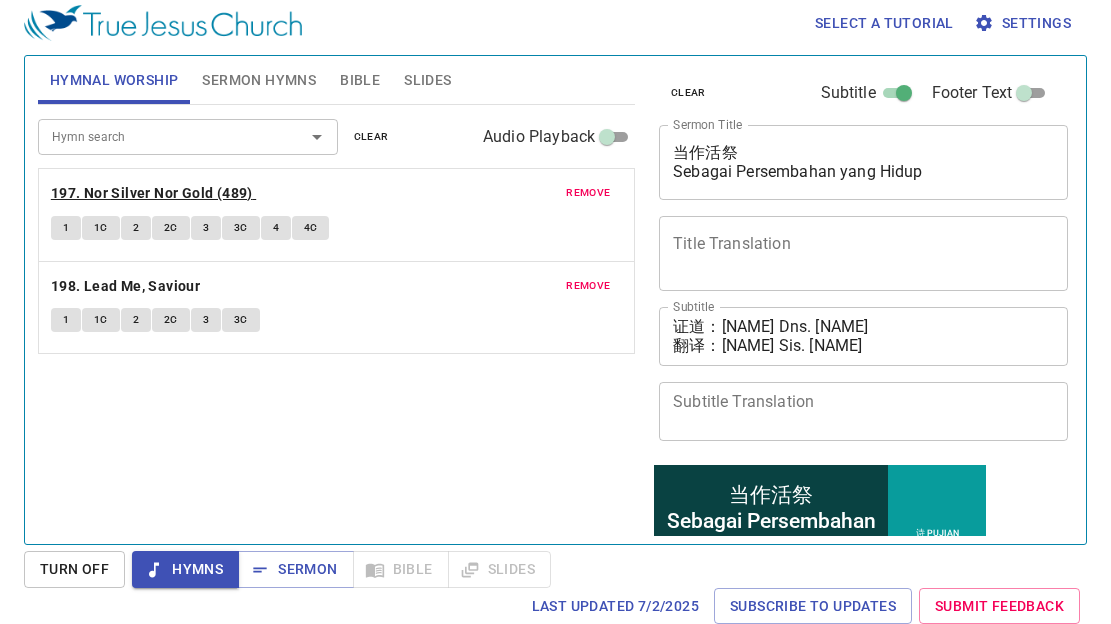 click on "197. Nor Silver Nor Gold (489)" at bounding box center [152, 193] 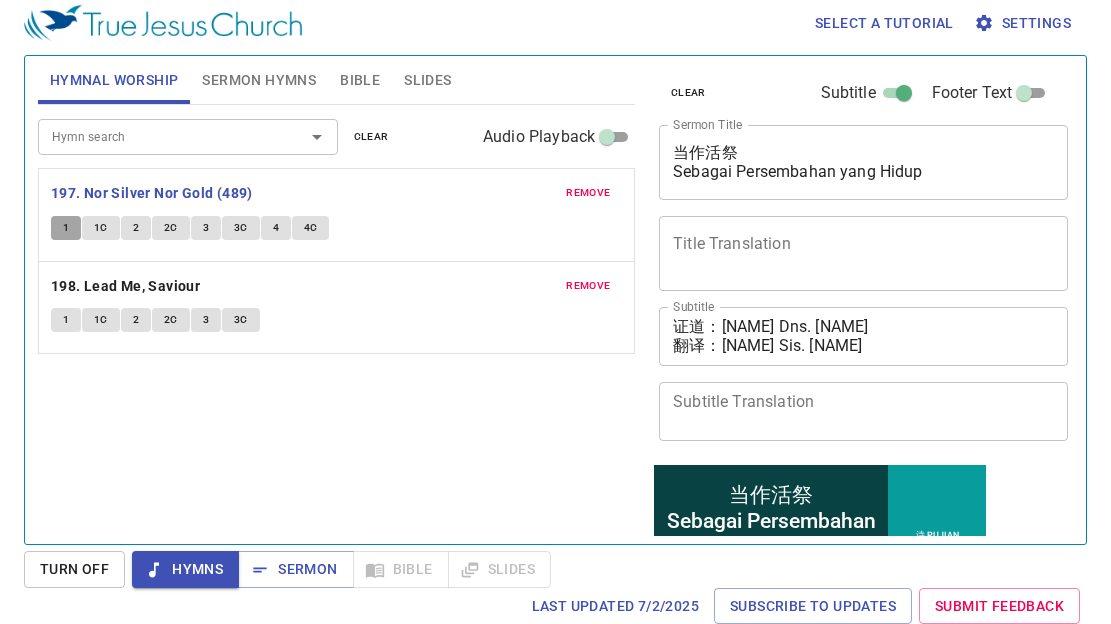 click on "1" at bounding box center (66, 228) 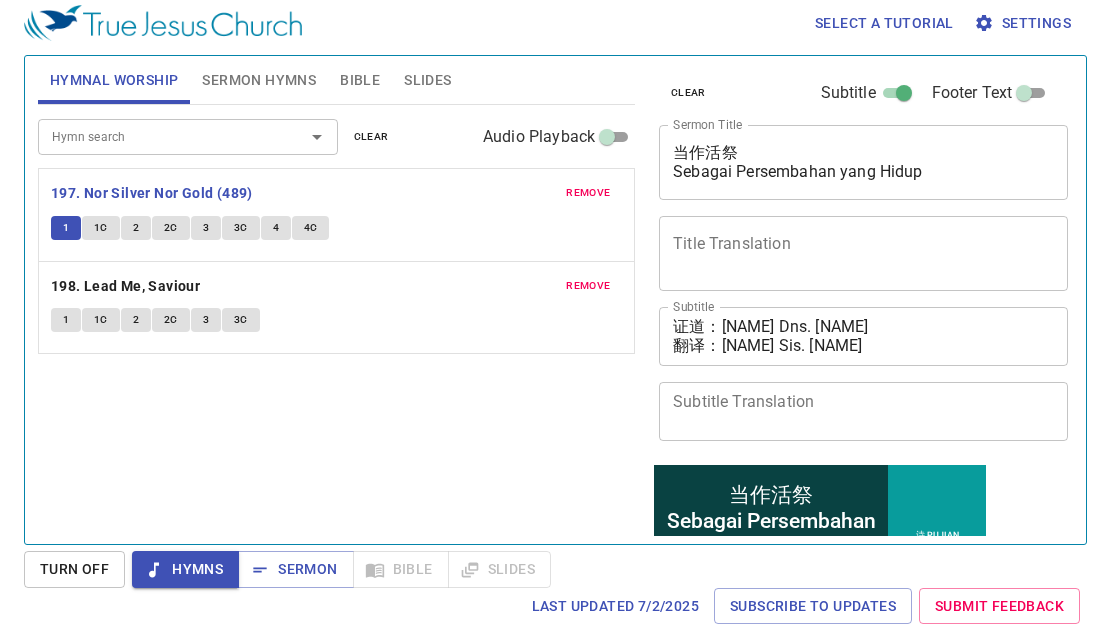 click on "1C" at bounding box center [101, 228] 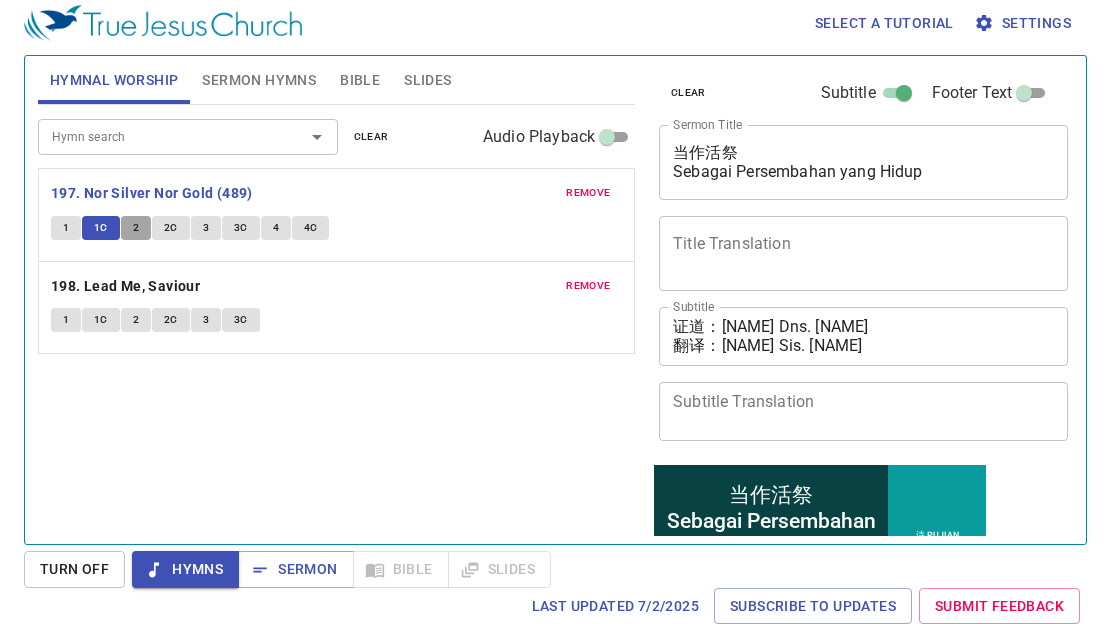 click on "2" at bounding box center (136, 228) 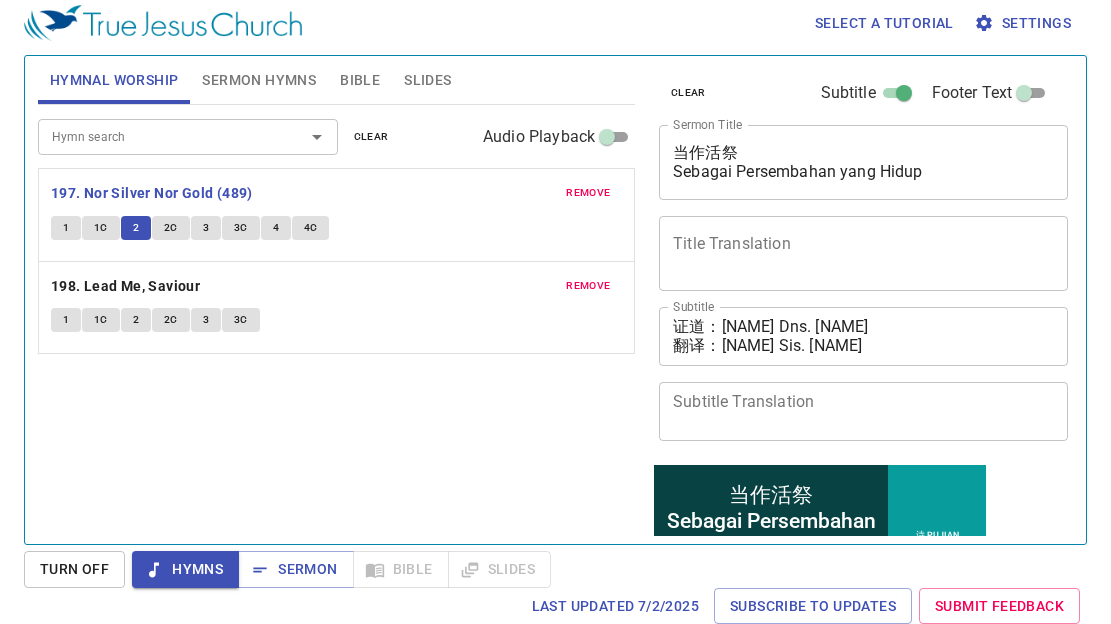 click on "2C" at bounding box center [171, 228] 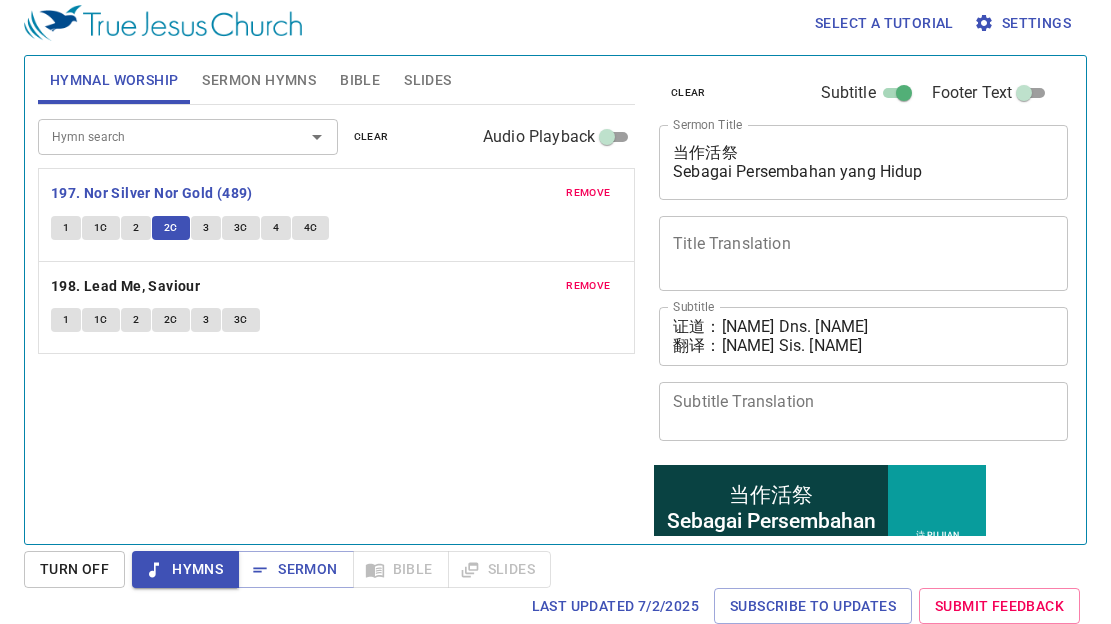 click on "3" at bounding box center [206, 228] 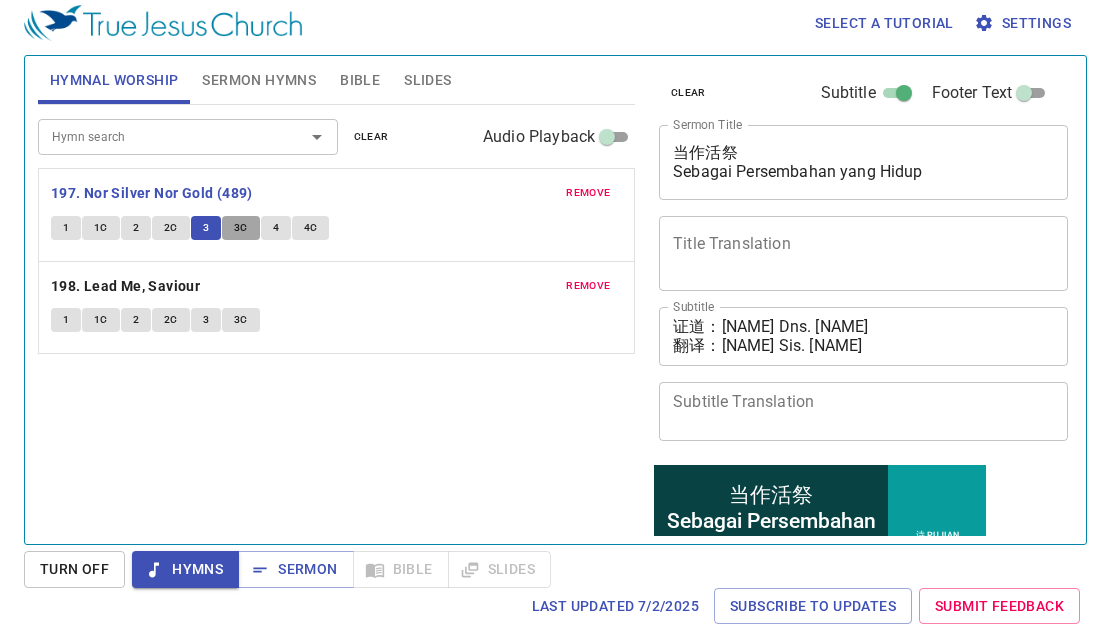 click on "3C" at bounding box center (241, 228) 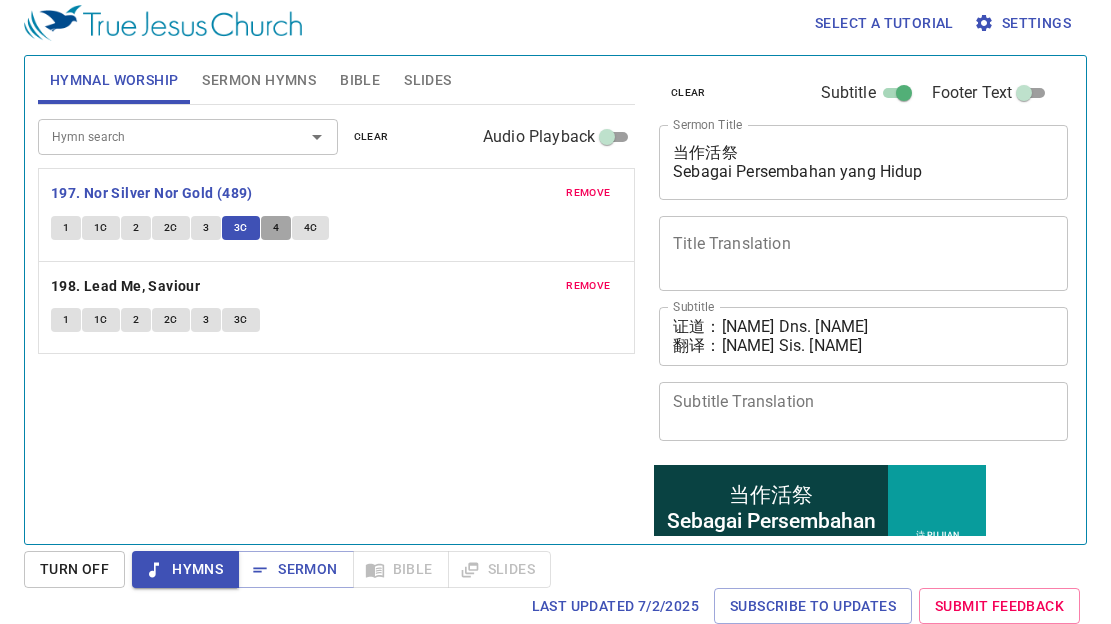 click on "4" at bounding box center (276, 228) 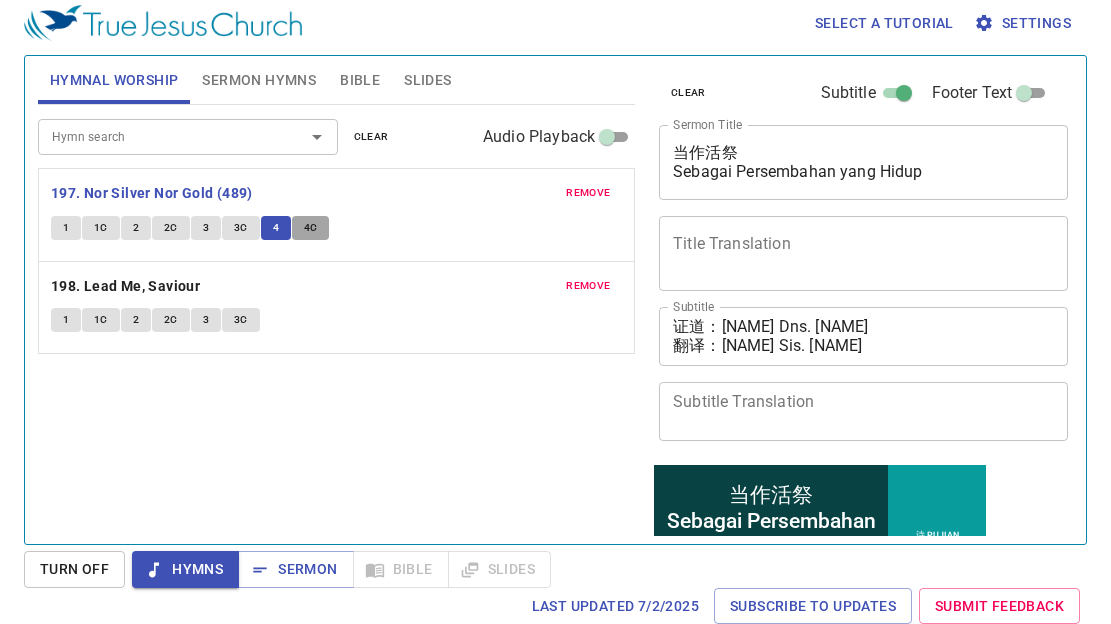 click on "4C" at bounding box center (311, 228) 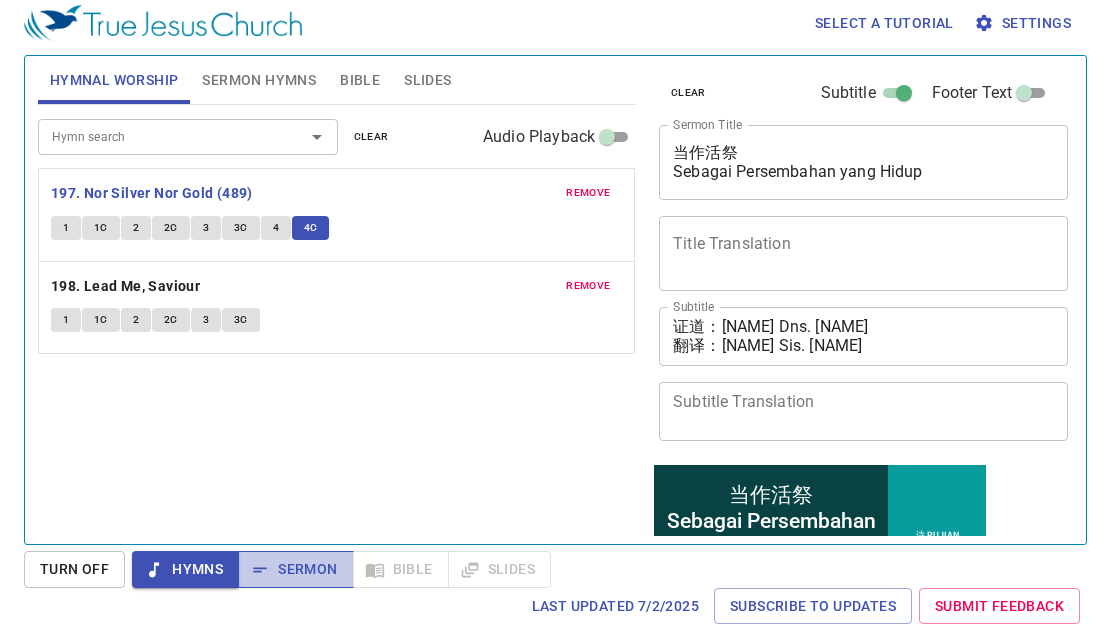 click on "Sermon" at bounding box center (295, 569) 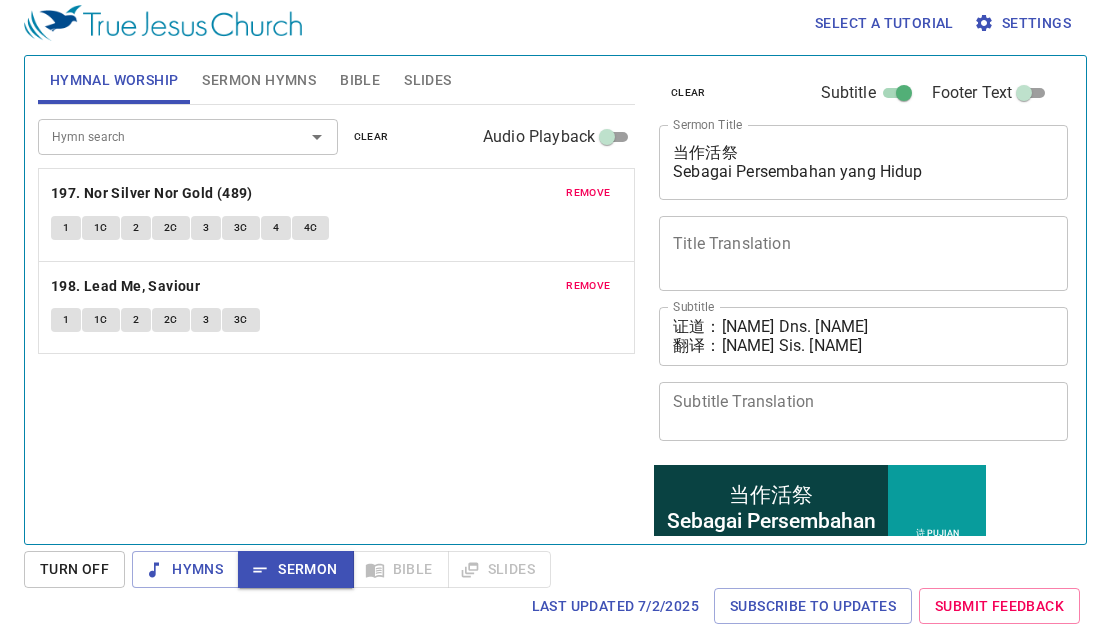 click on "Sermon Hymns" at bounding box center (259, 80) 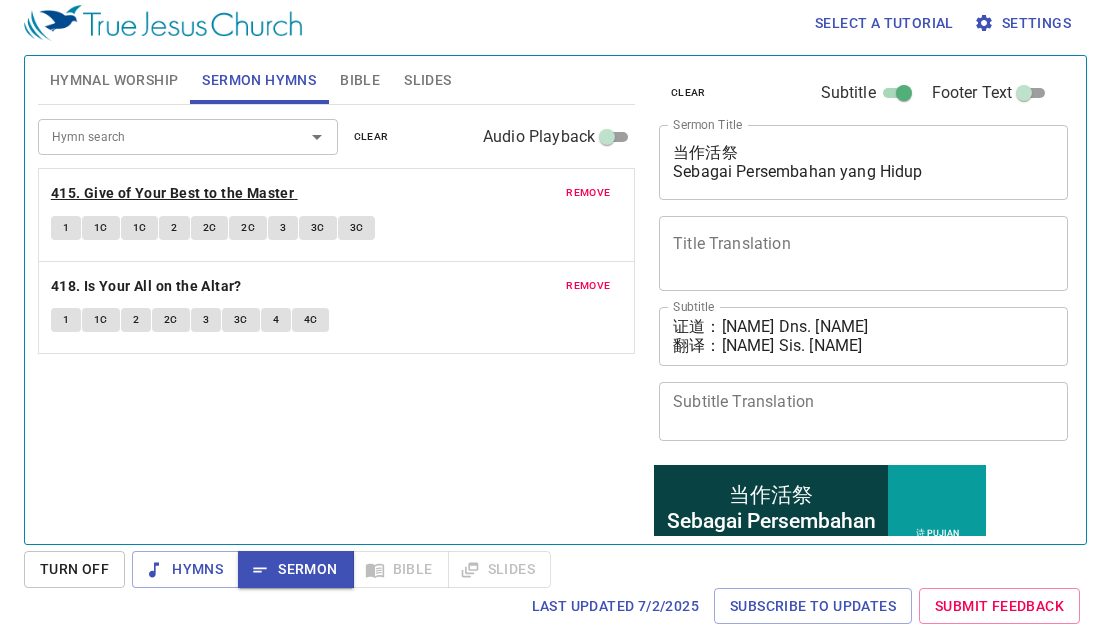 click on "415. Give of Your Best to the Master" at bounding box center (172, 193) 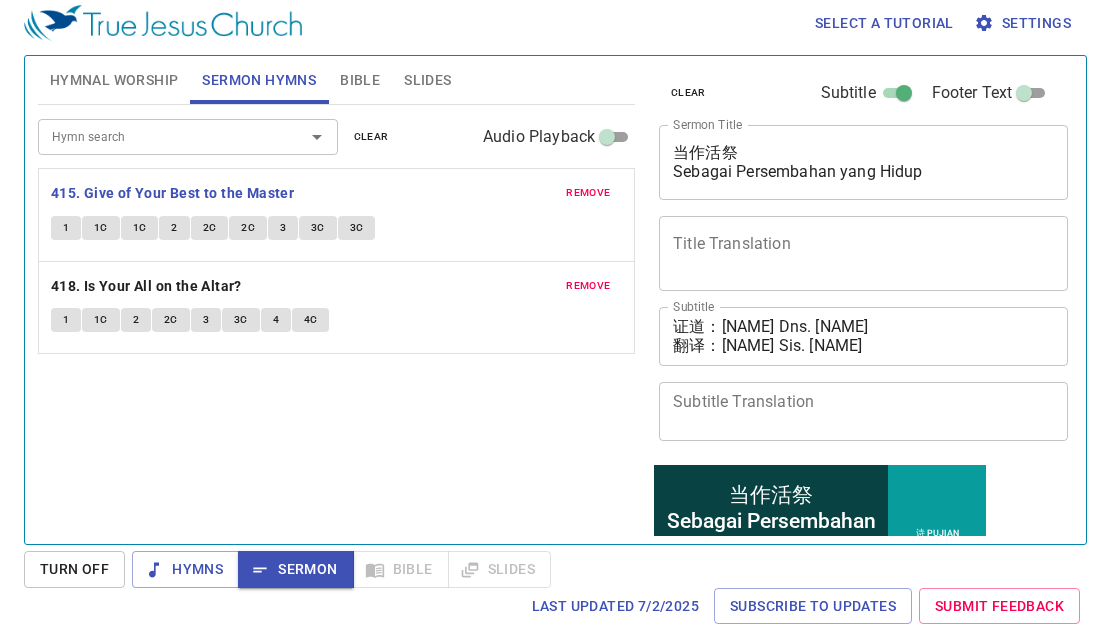 click on "1" at bounding box center [66, 228] 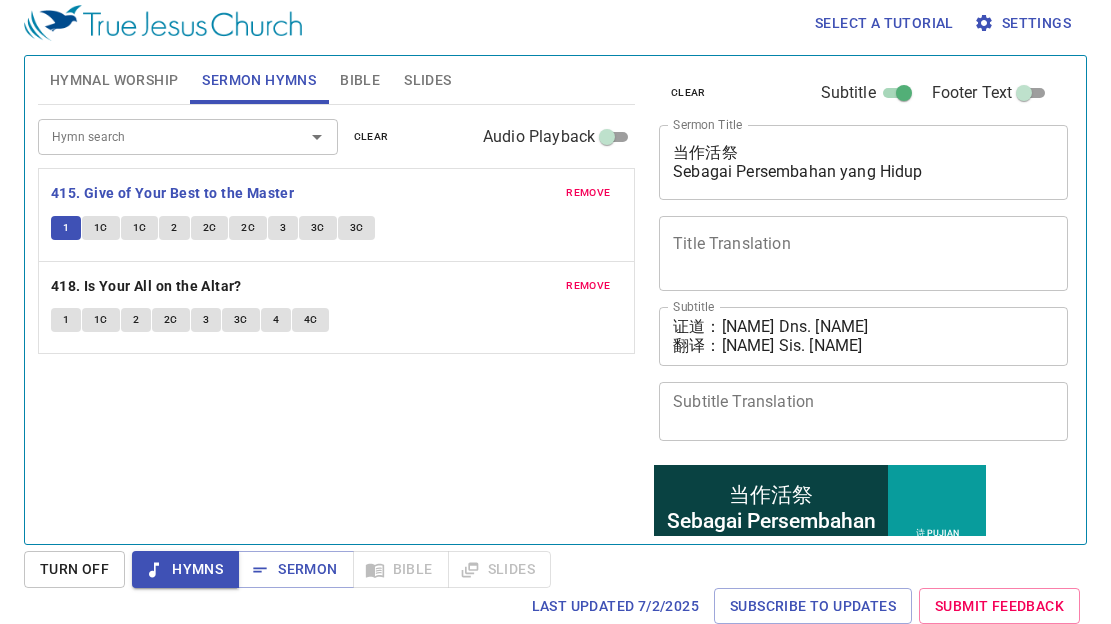 click on "1C" at bounding box center [101, 228] 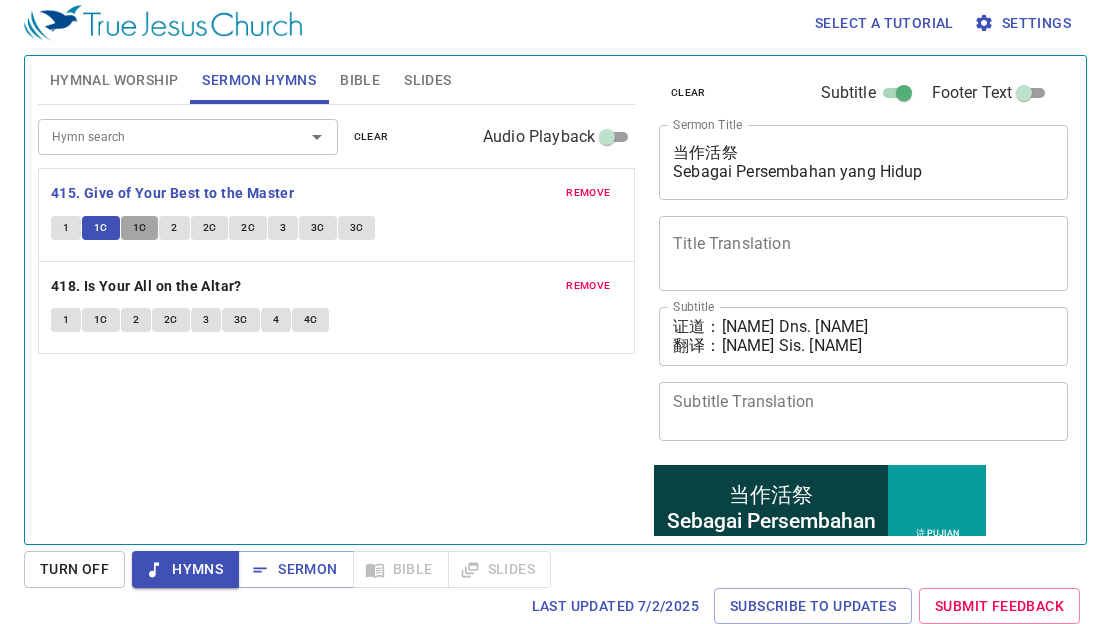 click on "1C" at bounding box center (140, 228) 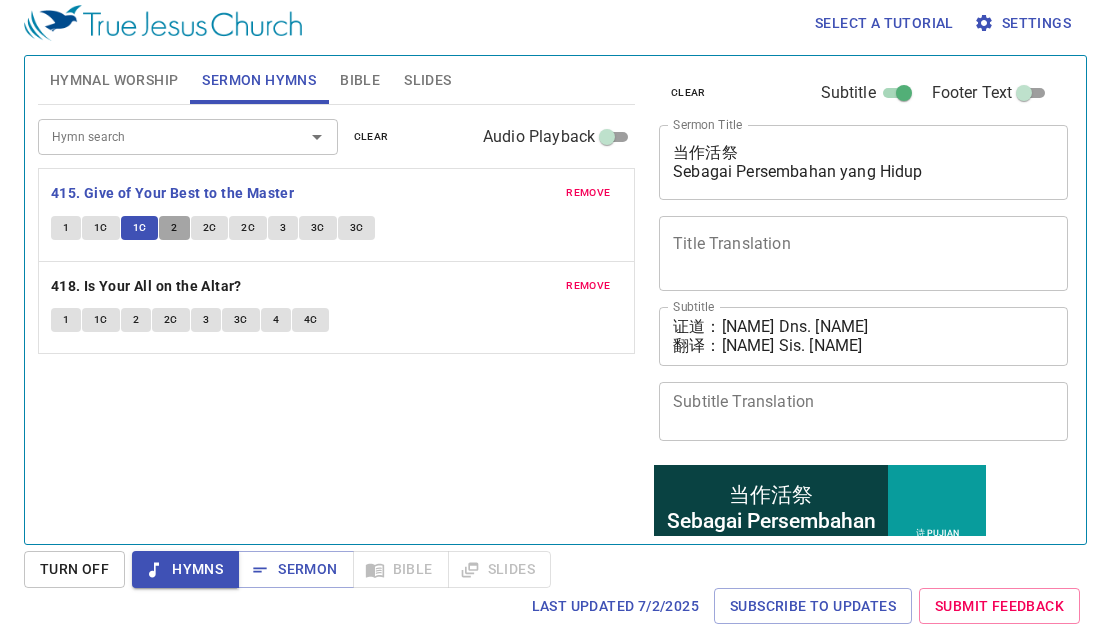 click on "2" at bounding box center (174, 228) 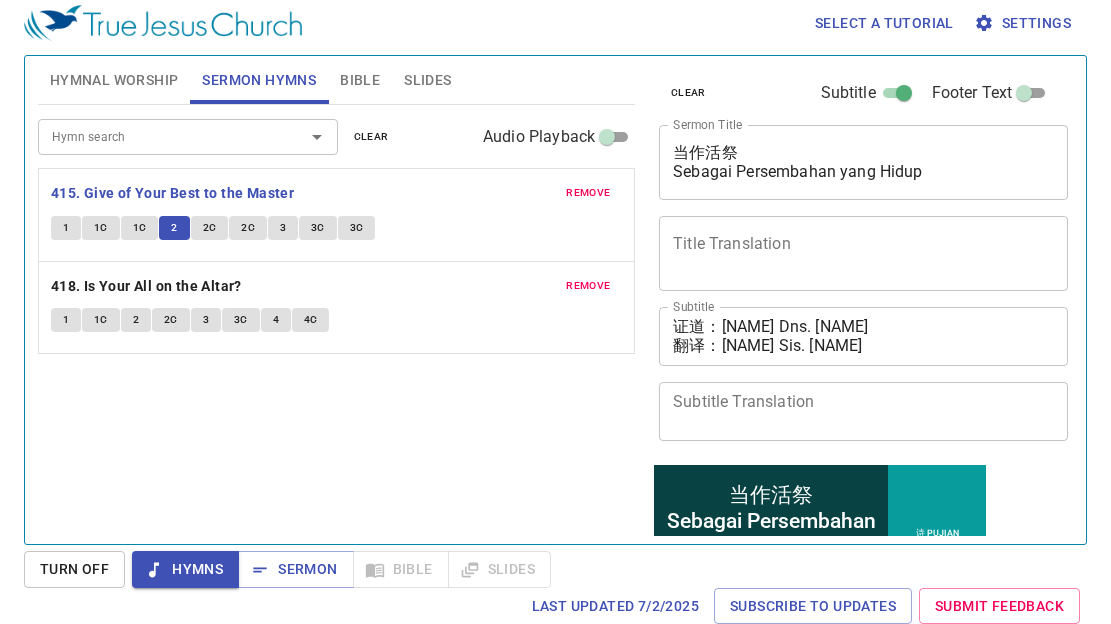 click on "2C" at bounding box center (210, 228) 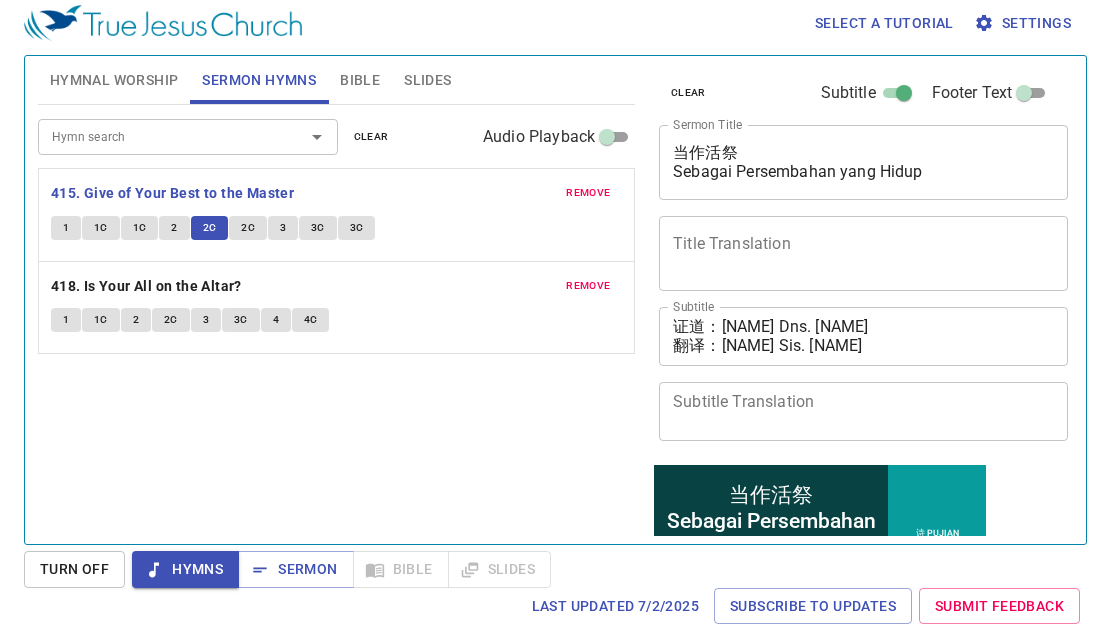 drag, startPoint x: 251, startPoint y: 226, endPoint x: 280, endPoint y: 228, distance: 29.068884 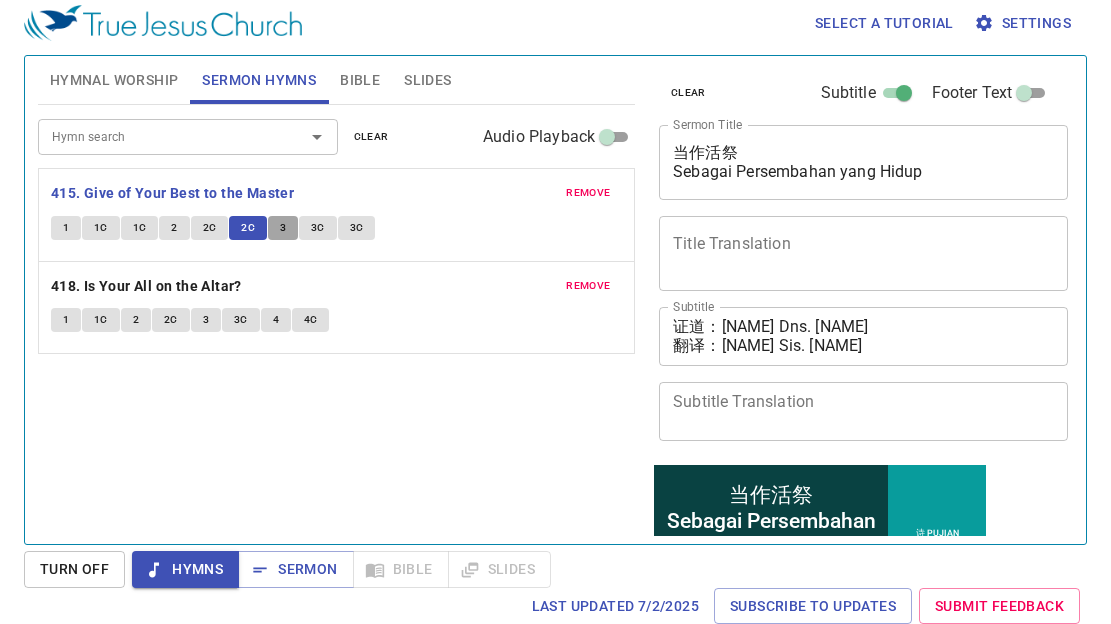 click on "3" at bounding box center [283, 228] 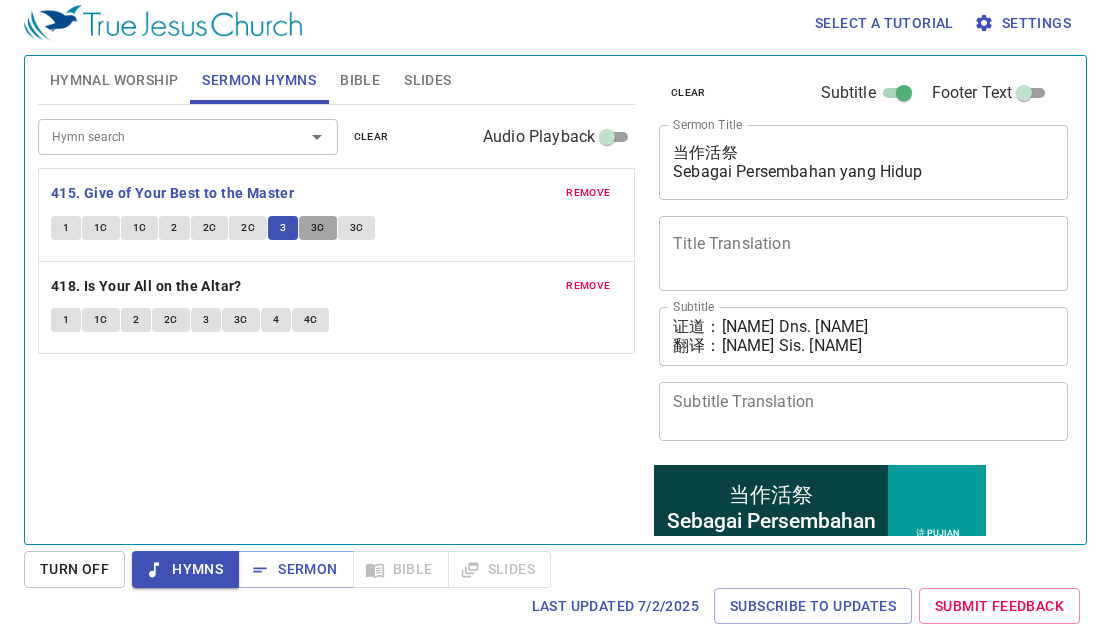 click on "3C" at bounding box center [318, 228] 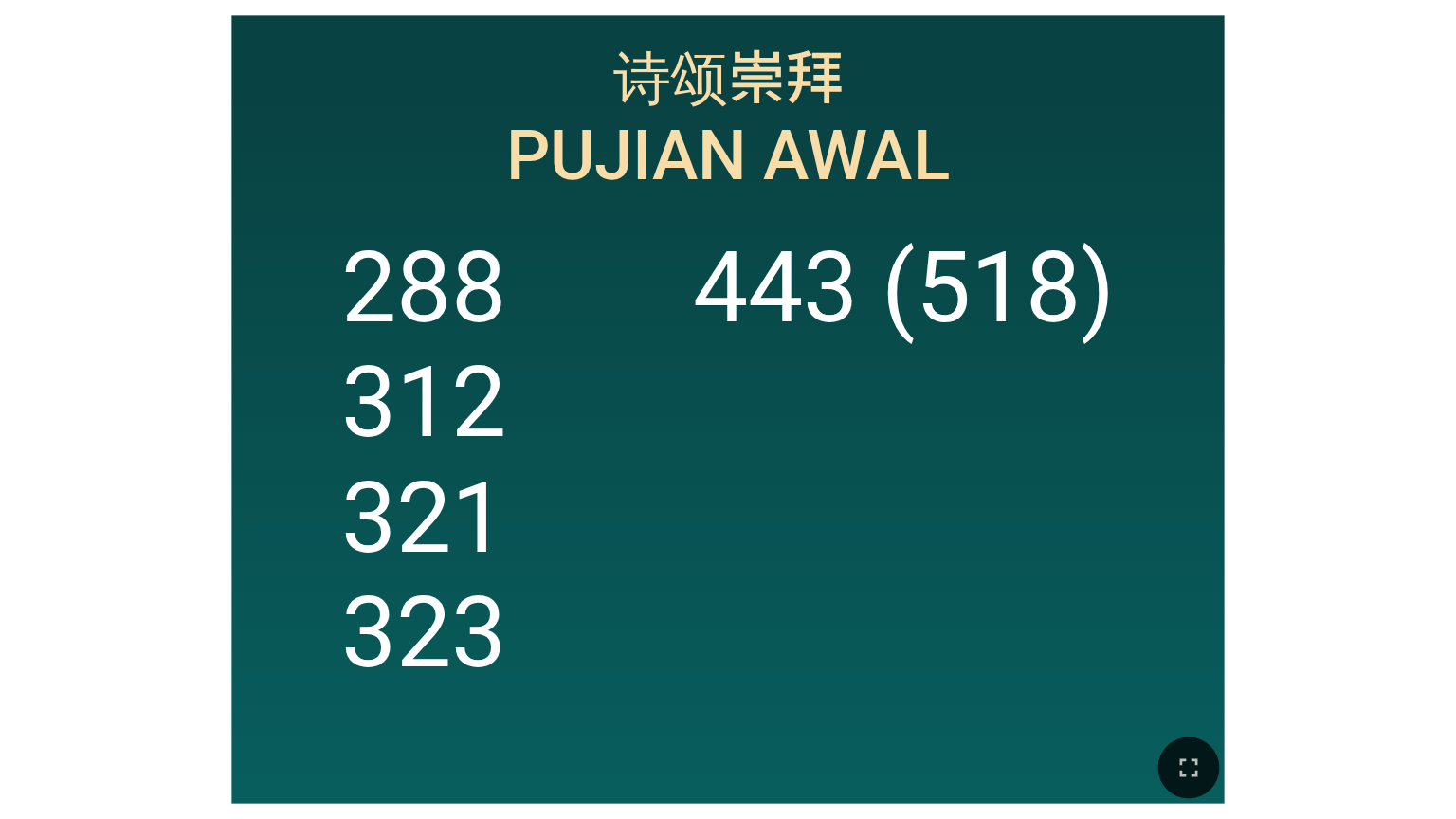 scroll, scrollTop: 0, scrollLeft: 0, axis: both 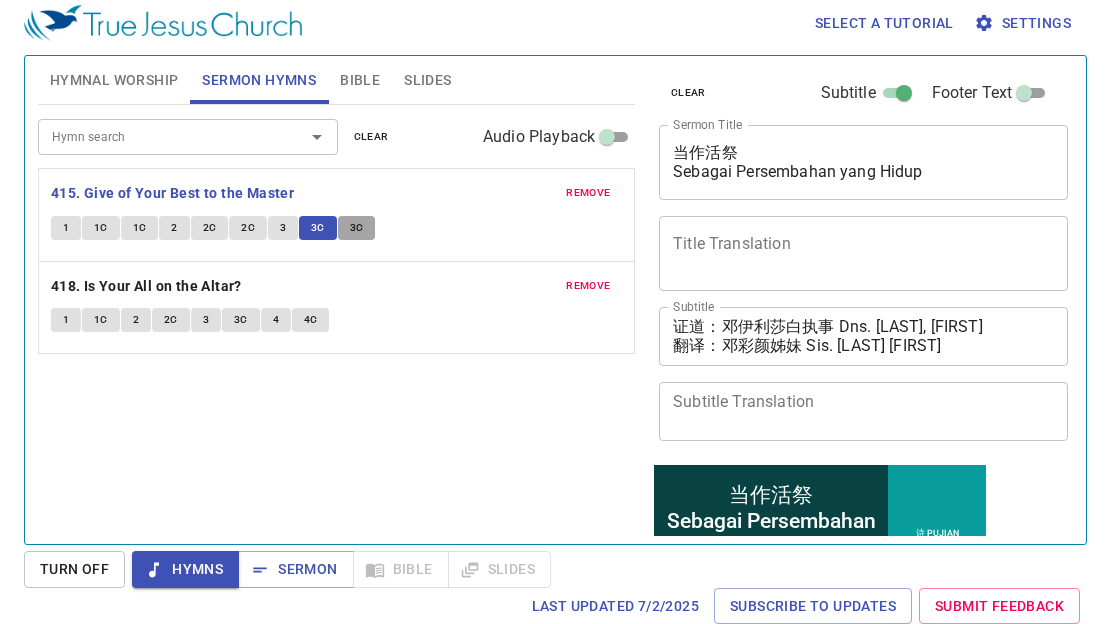 click on "3C" at bounding box center [357, 228] 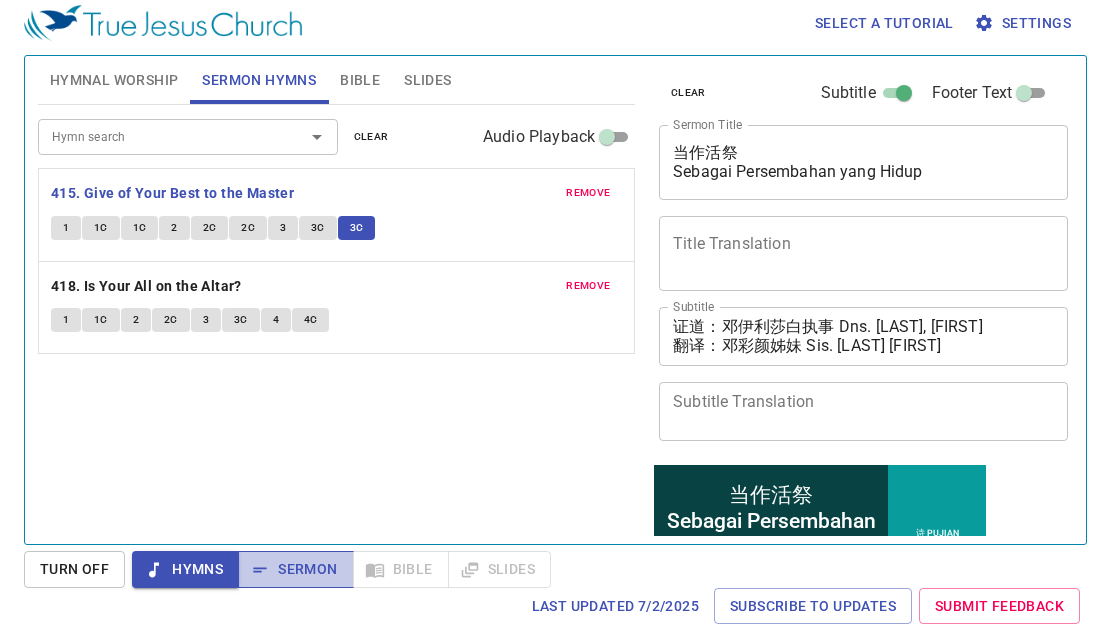 click on "Sermon" at bounding box center (295, 569) 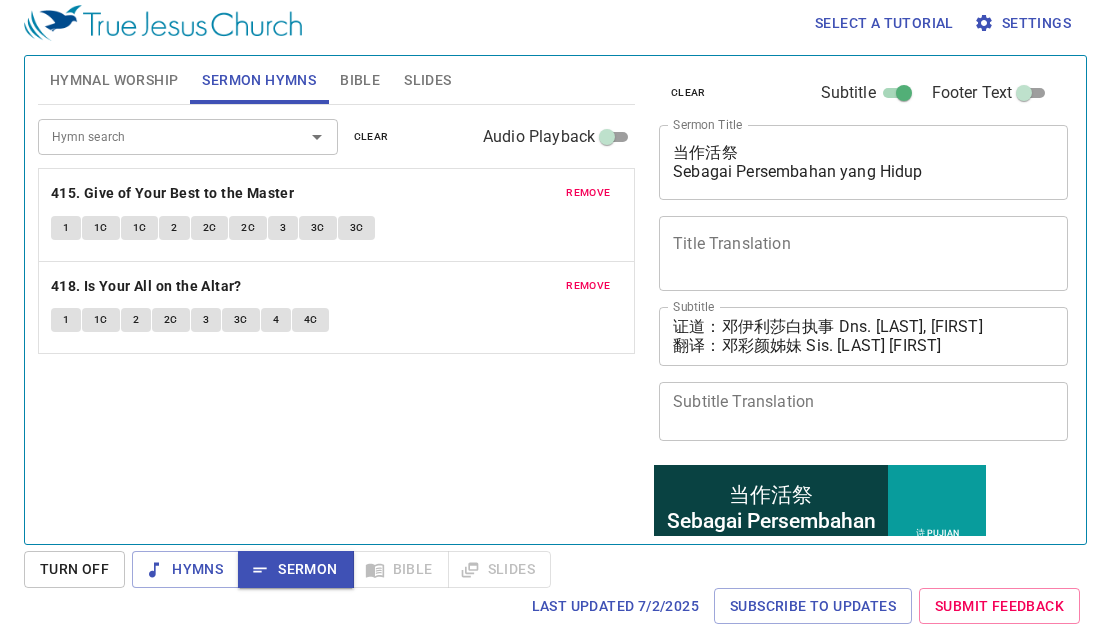 click on "Select a tutorial Settings Hymnal Worship Sermon Hymns Bible Slides Hymn search Hymn search   clear Audio Playback remove 197. Nor Silver Nor Gold (489)   1 1C 2 2C 3 3C 4 4C remove 198. Lead Me, Saviour   1 1C 2 2C 3 3C Hymn search Hymn search   clear Audio Playback remove 415. Give of Your Best to the Master   1 1C 1C 2 2C 2C 3 3C 3C remove 418. Is Your All on the Altar?   1 1C 2 2C 3 3C 4 4C Genesis 1 Bible Reference (Ctrl + /) Bible Reference (Ctrl + /)   Verse History   Previous  (←, ↑)     Next  (→, ↓) Show 1 verse Show 2 verses Show 3 verses Show 4 verses Show 5 verses 1 ﻿起初 ，　神 创造 天 地 。   Pada mulanya  Allah  menciptakan  langit  dan bumi .  2 地 是 空虚 混沌 ，渊 面 黑暗 ；　神 的灵 运行 在水 面 上 。   Bumi  belum berbentuk  dan kosong ; gelap gulita  menutupi  samudera raya , dan Roh  Allah  melayang-layang  di atas  permukaan  air .  3 神 说 ：要有 光 ，就有了光 。   Berfirmanlah  Allah : "Jadilah  terang ." Lalu terang" at bounding box center (555, 303) 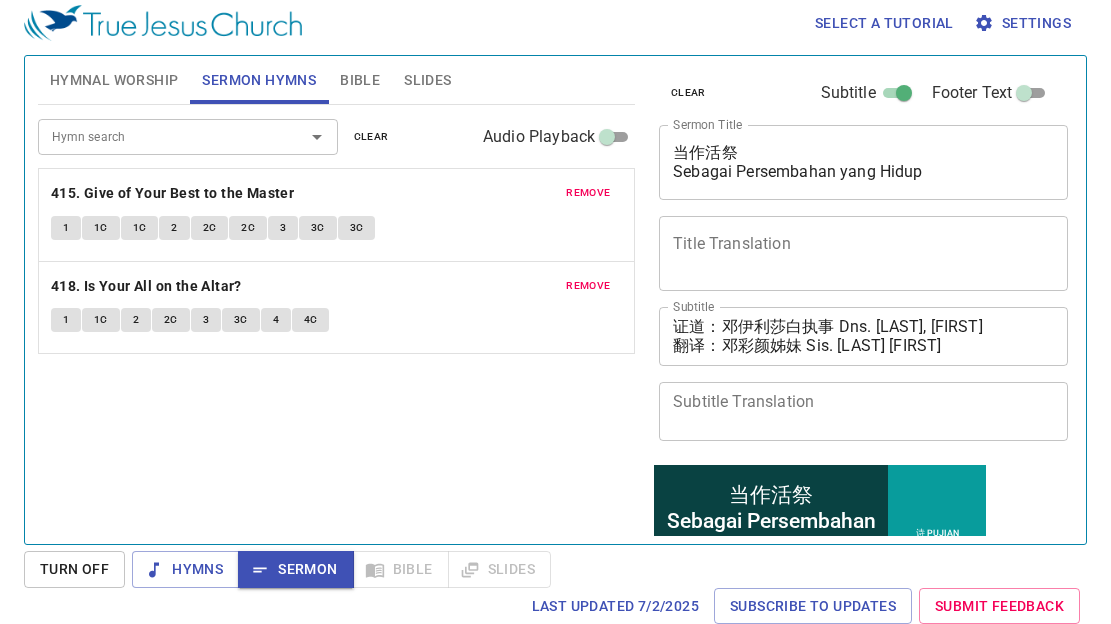 click on "Bible" at bounding box center [360, 80] 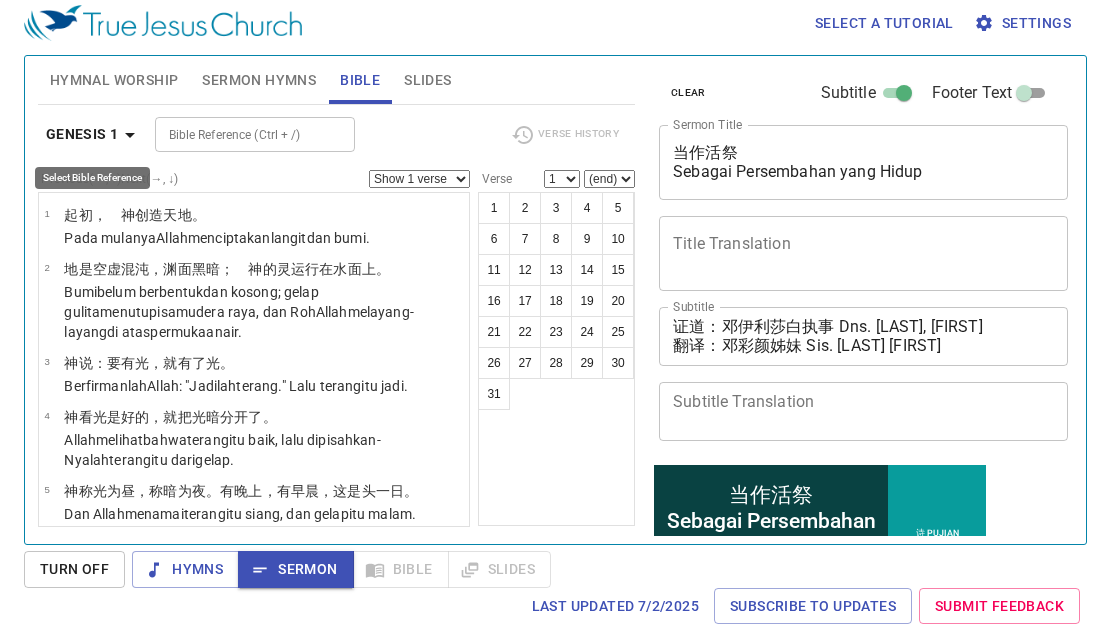 click 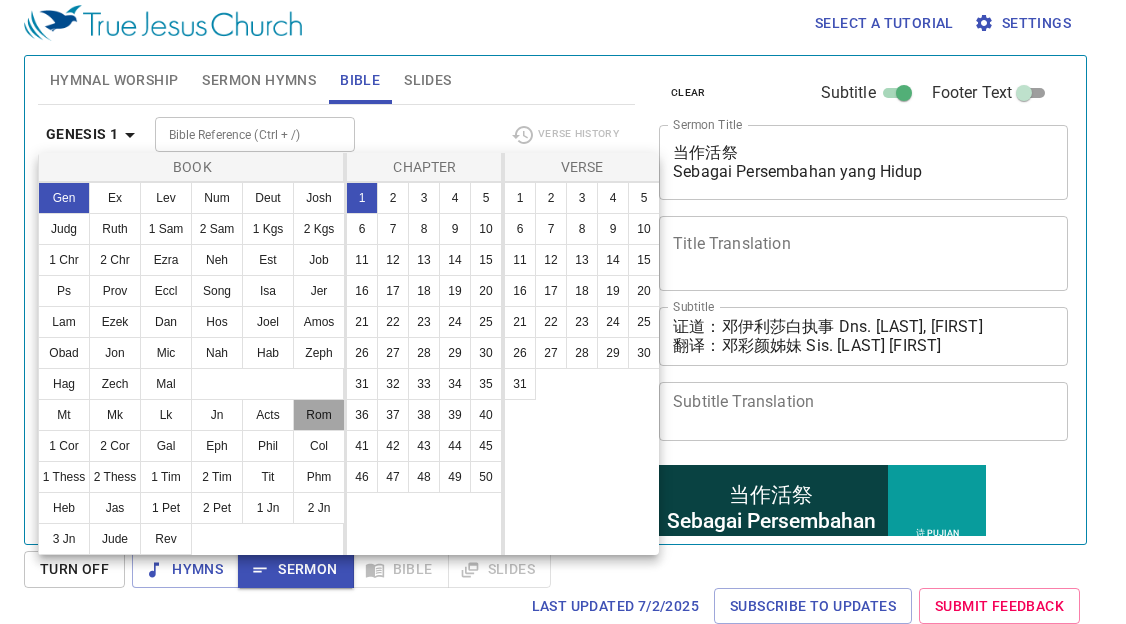 click on "Rom" at bounding box center [319, 415] 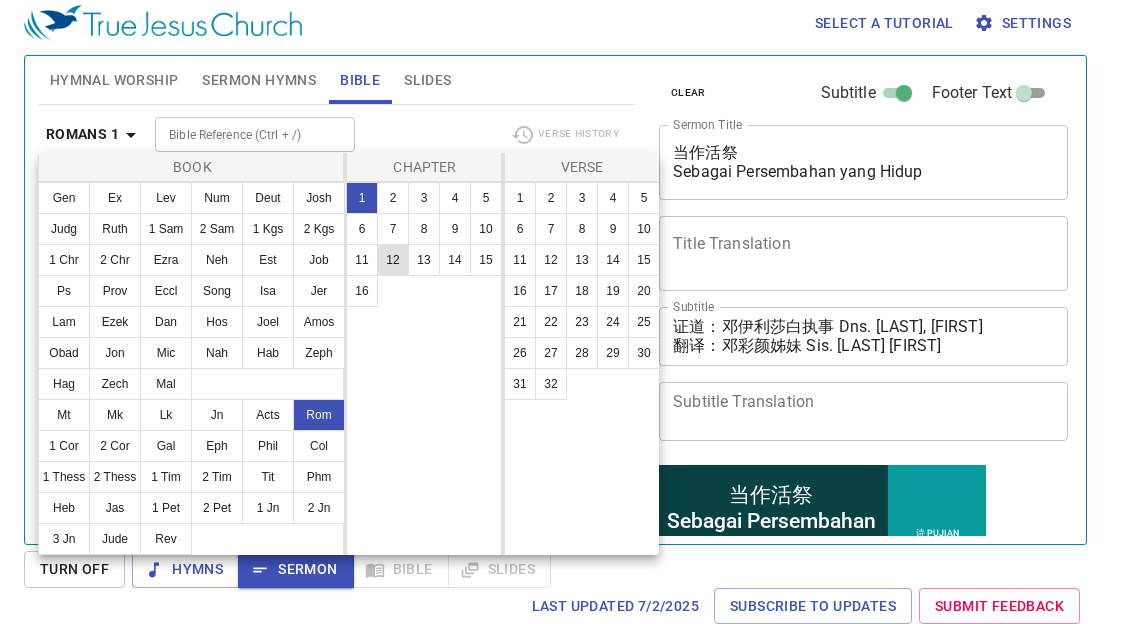 click on "12" at bounding box center (393, 260) 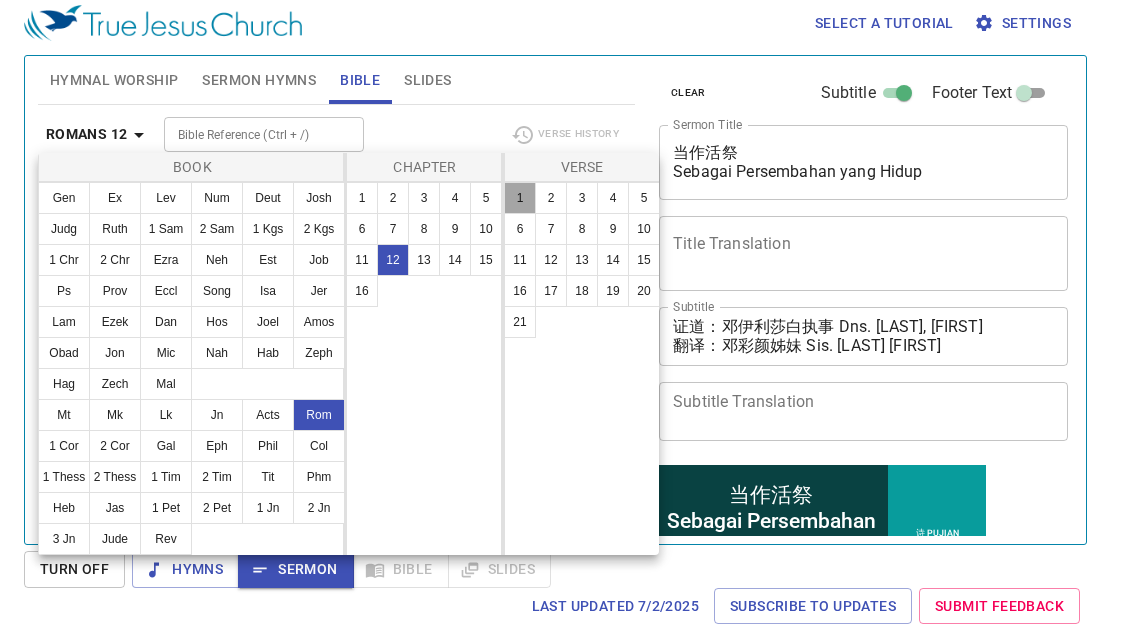 click on "1" at bounding box center (520, 198) 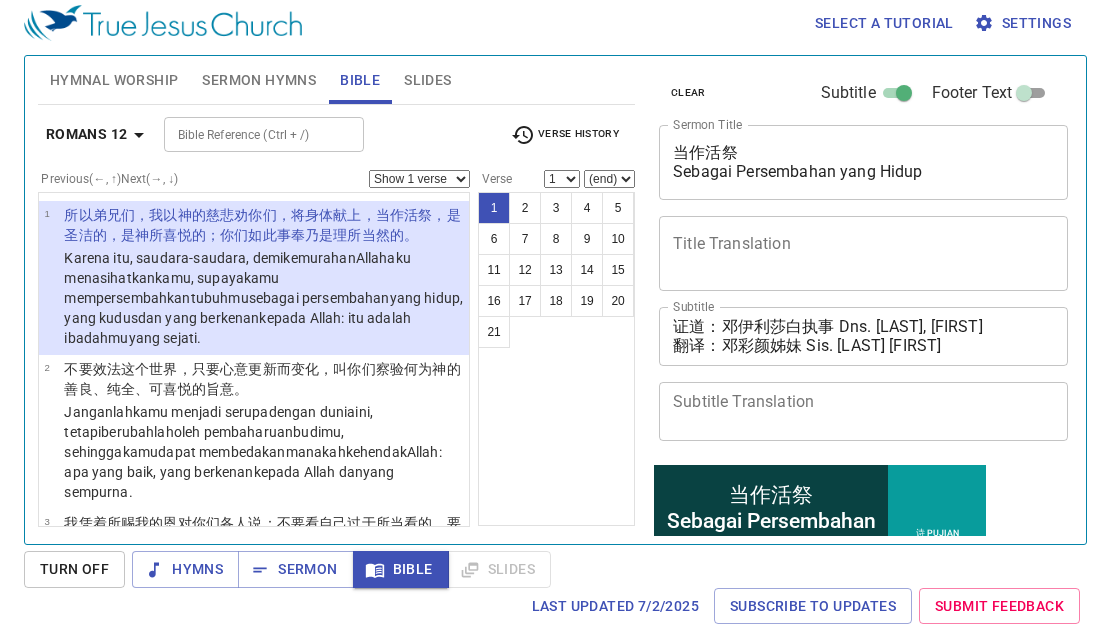 click on "Select a tutorial Settings Hymnal Worship Sermon Hymns Bible Slides Hymn search Hymn search   clear Audio Playback remove 197. Nor Silver Nor Gold (489)   1 1C 2 2C 3 3C 4 4C remove 198. Lead Me, Saviour   1 1C 2 2C 3 3C Hymn search Hymn search   clear Audio Playback remove 415. Give of Your Best to the Master   1 1C 1C 2 2C 2C 3 3C 3C remove 418. Is Your All on the Altar?   1 1C 2 2C 3 3C 4 4C Romans 12 Bible Reference (Ctrl + /) Bible Reference (Ctrl + /)   Verse History   Previous  (←, ↑)     Next  (→, ↓) Show 1 verse Show 2 verses Show 3 verses Show 4 verses Show 5 verses 1 所以 弟兄们 ，我以 神的 慈悲 劝 你们 ，将身体 献上 ，当作活 祭 ，是圣洁的 ，是神所喜悦的 ；你们如此事奉 乃是理所当然的 。   Karena itu , saudara-saudara , demi  kemurahan  Allah  aku menasihatkan  kamu , supaya  kamu mempersembahkan  tubuhmu  sebagai persembahan  yang hidup , yang kudus  dan yang berkenan  kepada Allah : itu adalah ibadahmu  yang sejati .  2 不要" at bounding box center [555, 303] 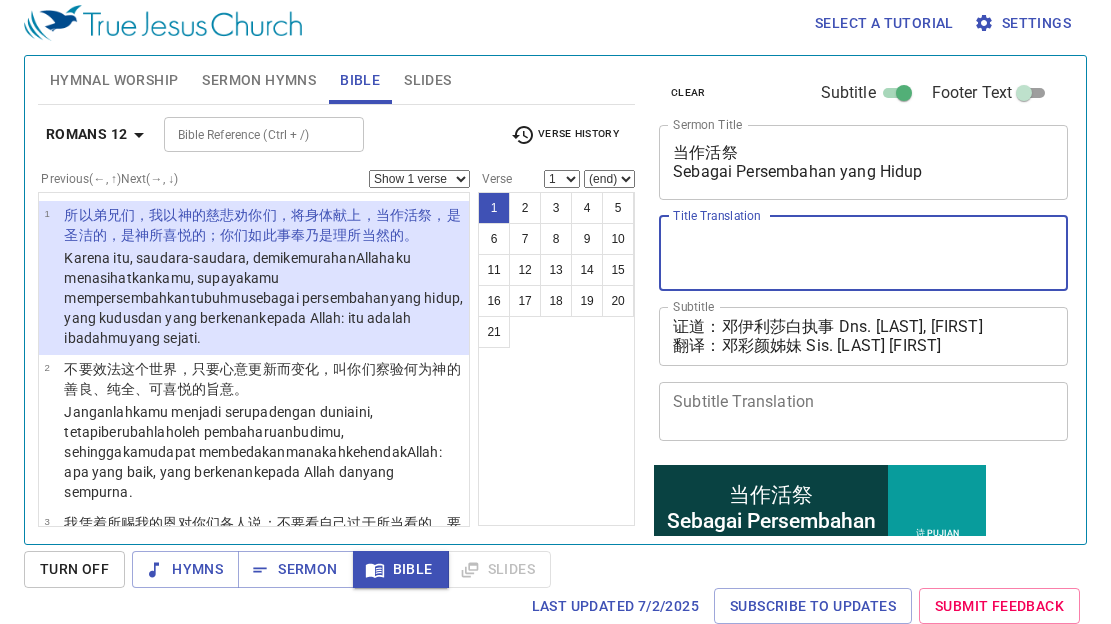 click on "Title Translation" at bounding box center (863, 253) 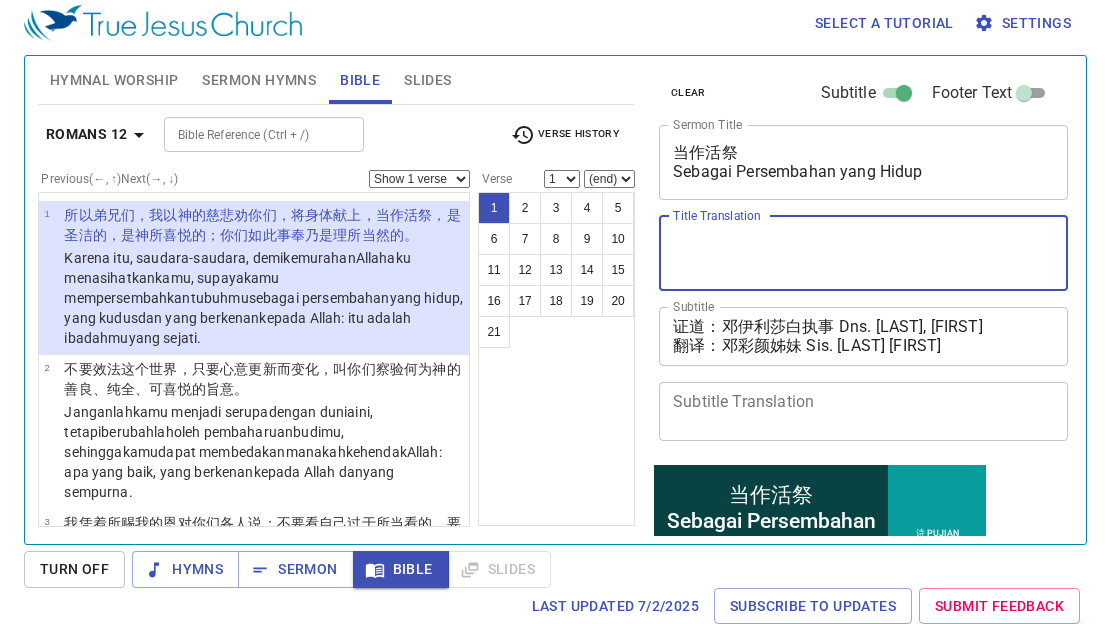 paste on "Rom 罗 Rm" 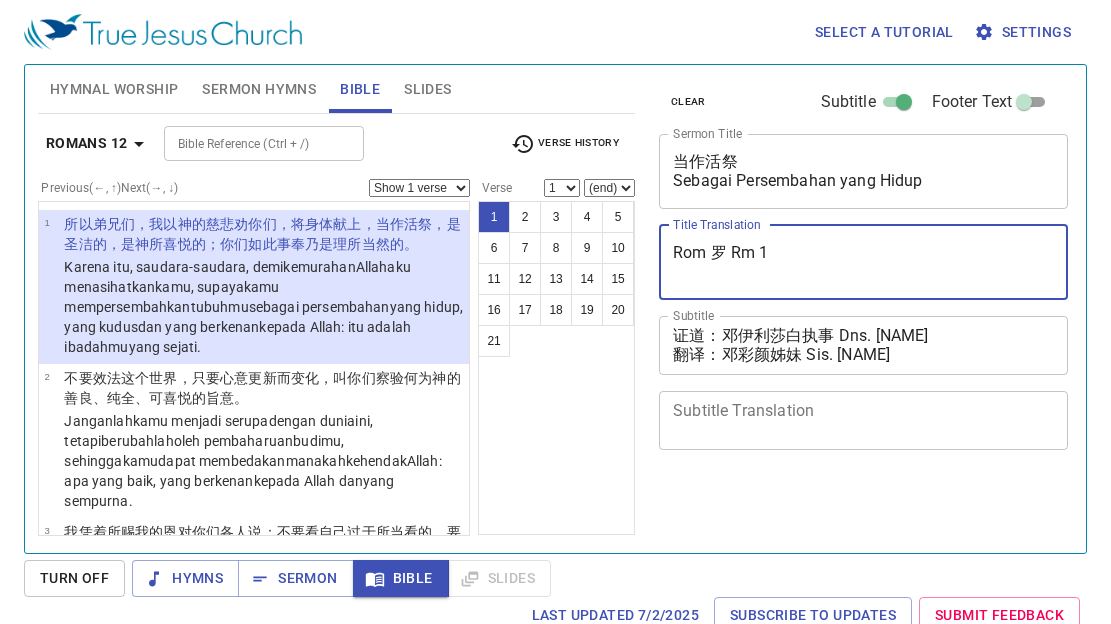 scroll, scrollTop: 9, scrollLeft: 0, axis: vertical 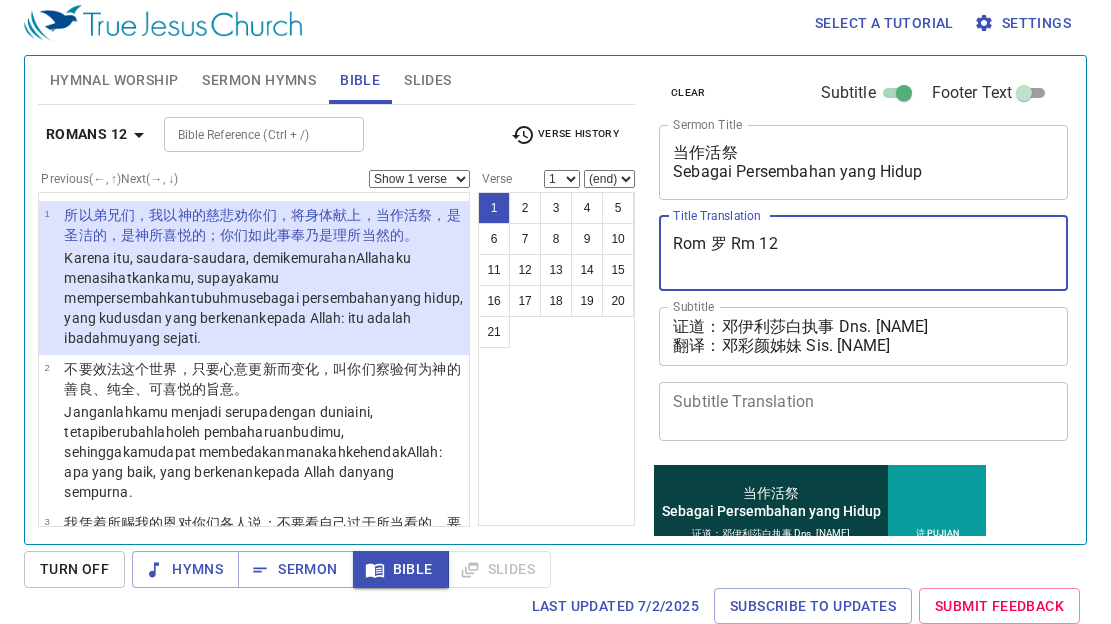 type on "Rom 罗 Rm 12：" 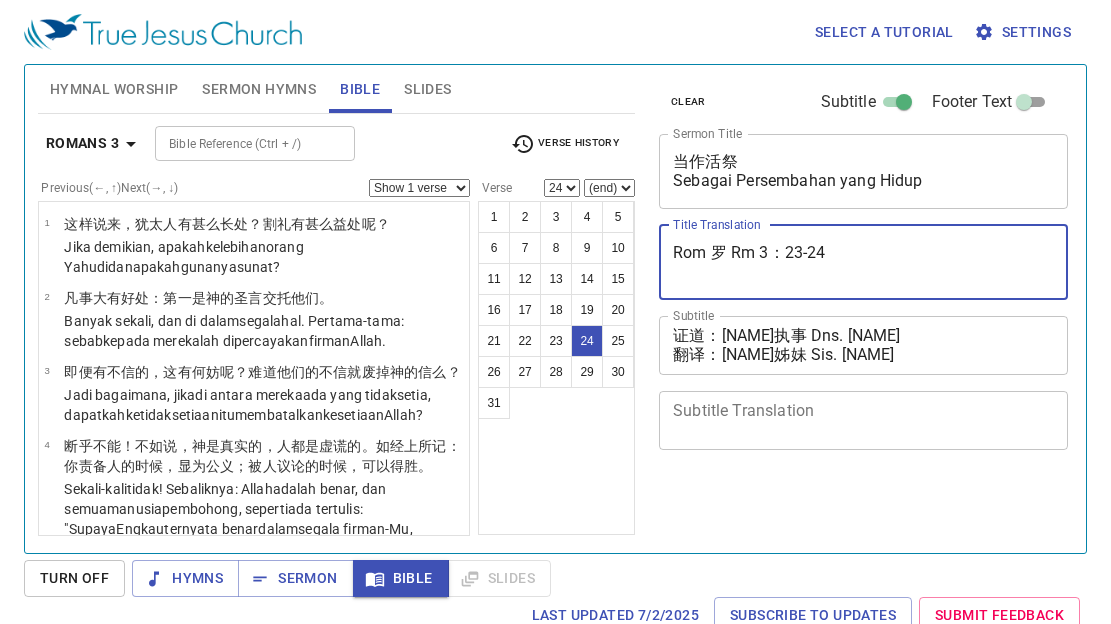 select on "24" 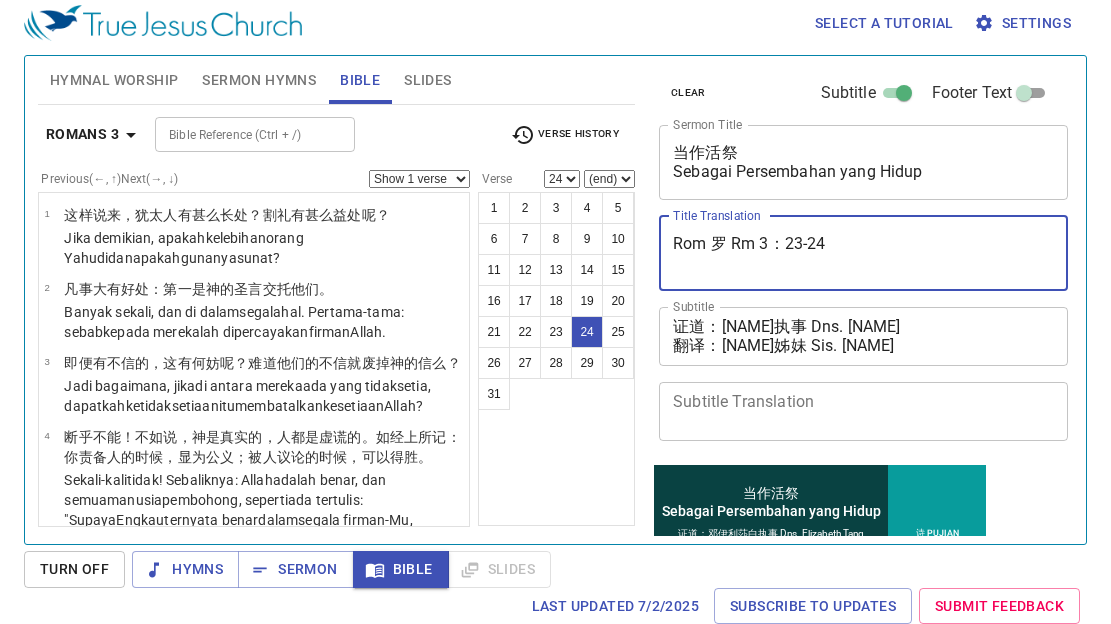 scroll, scrollTop: 9, scrollLeft: 0, axis: vertical 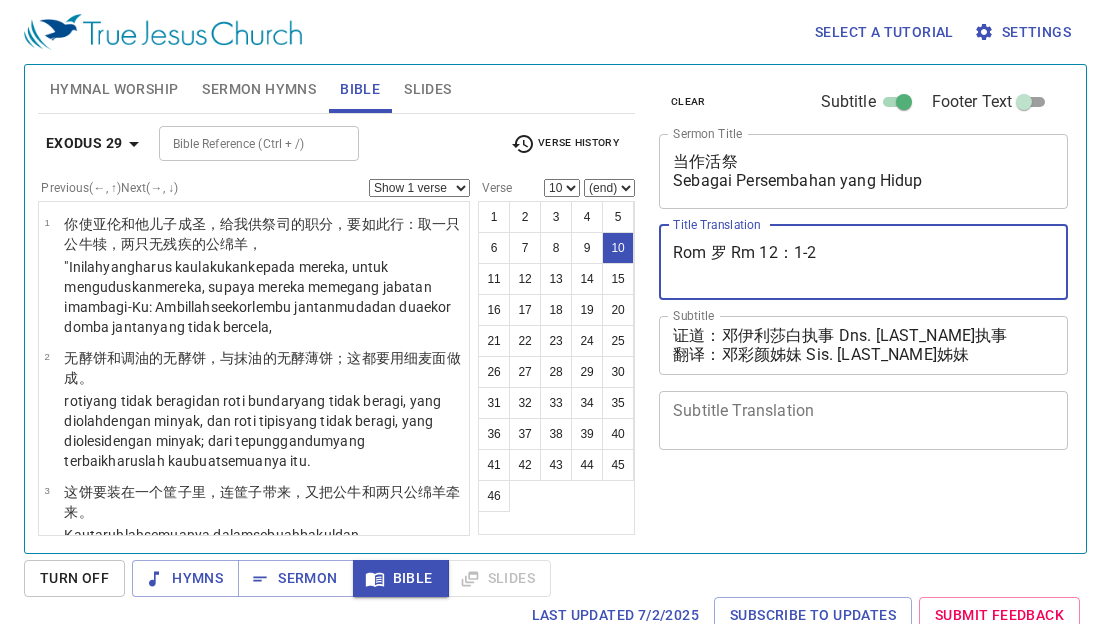 select on "10" 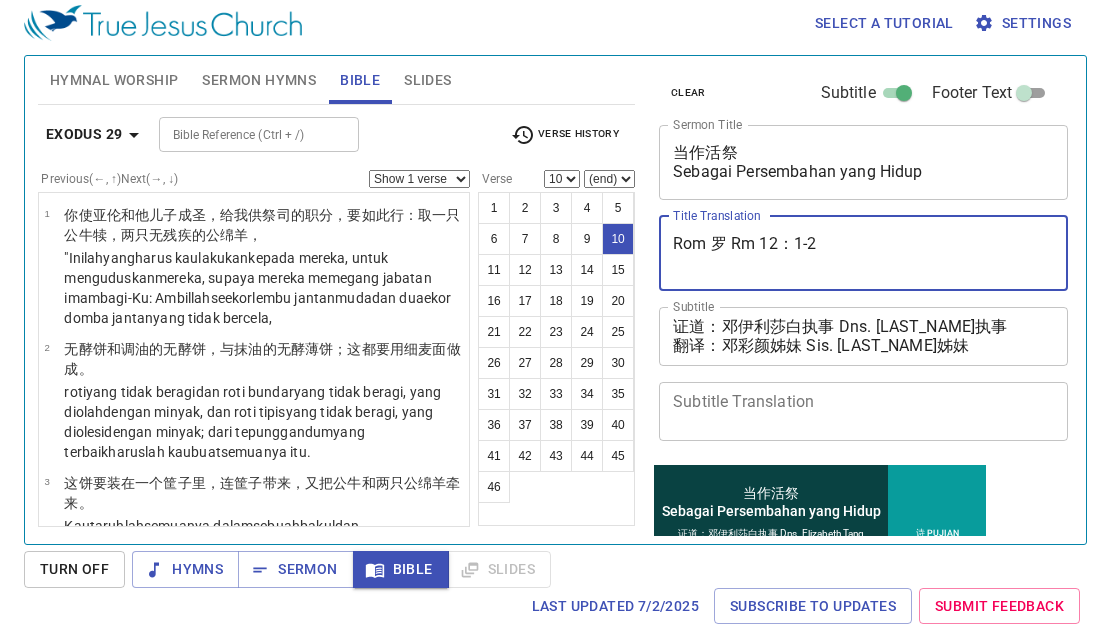 scroll, scrollTop: 9, scrollLeft: 0, axis: vertical 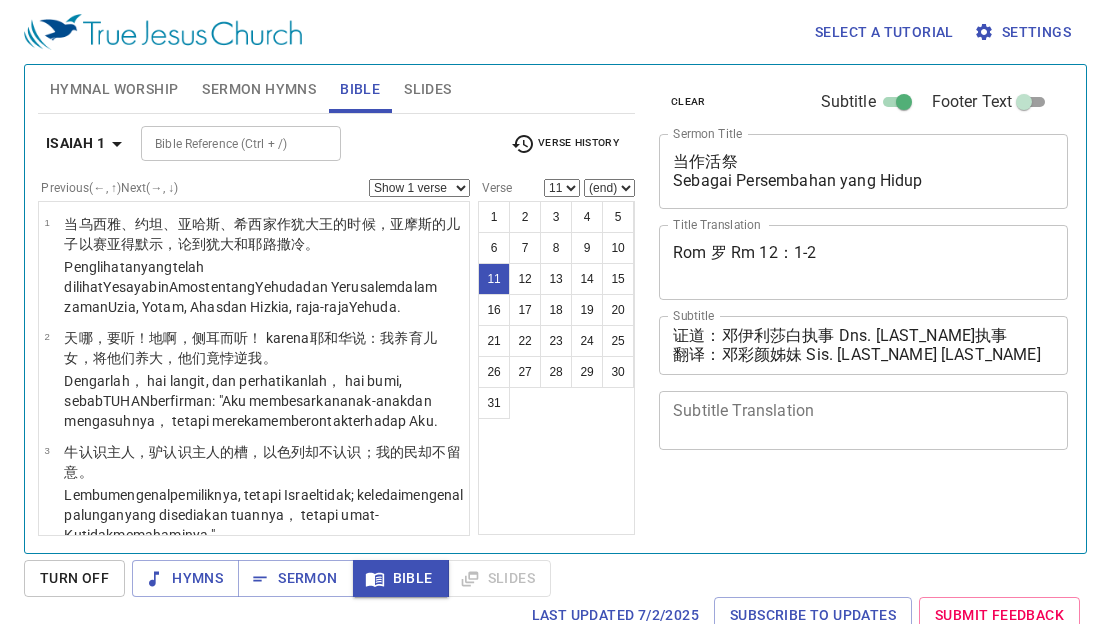 select on "11" 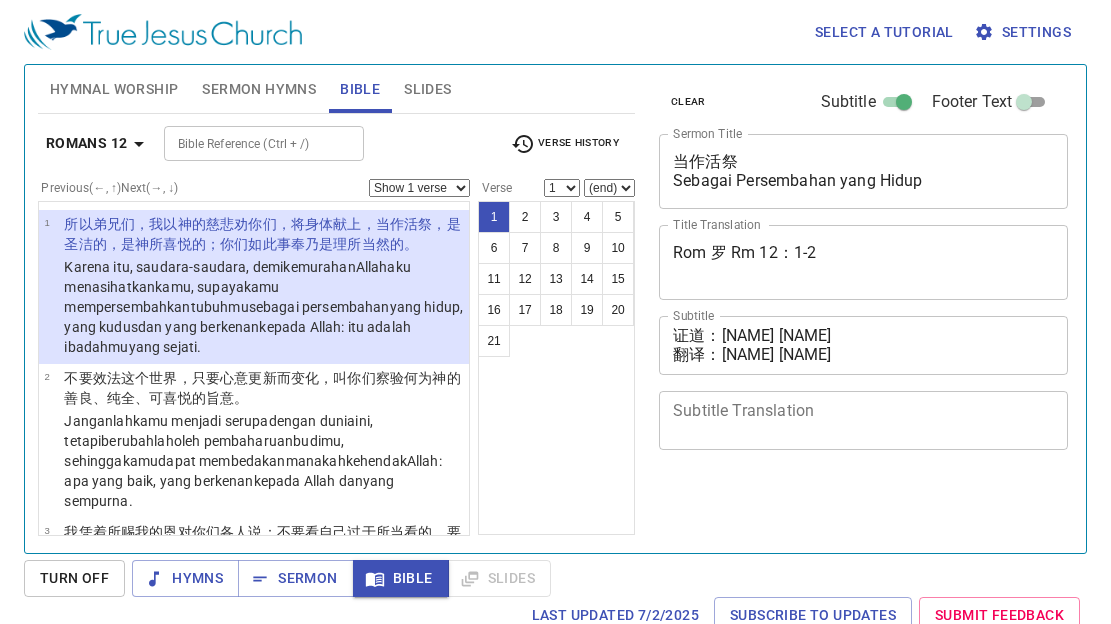 scroll, scrollTop: 9, scrollLeft: 0, axis: vertical 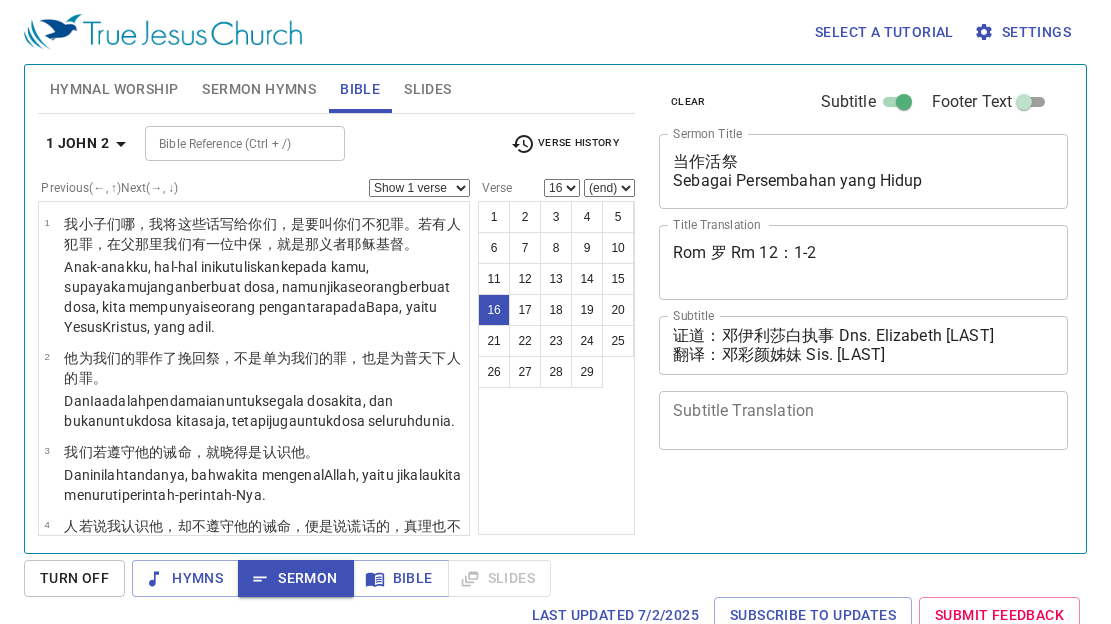 select on "16" 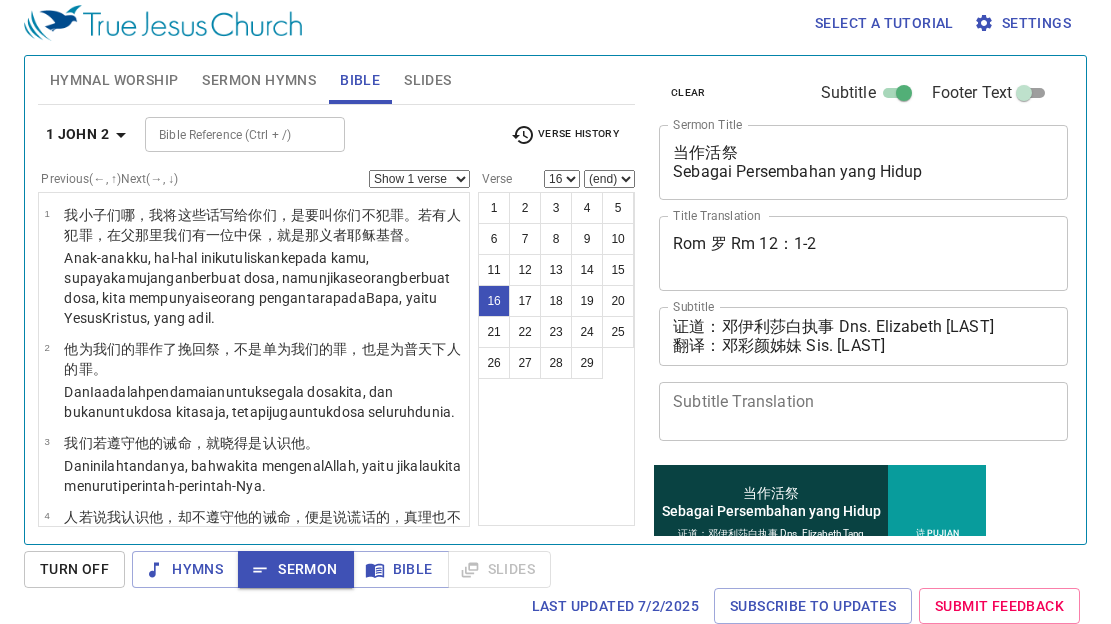 scroll, scrollTop: 9, scrollLeft: 0, axis: vertical 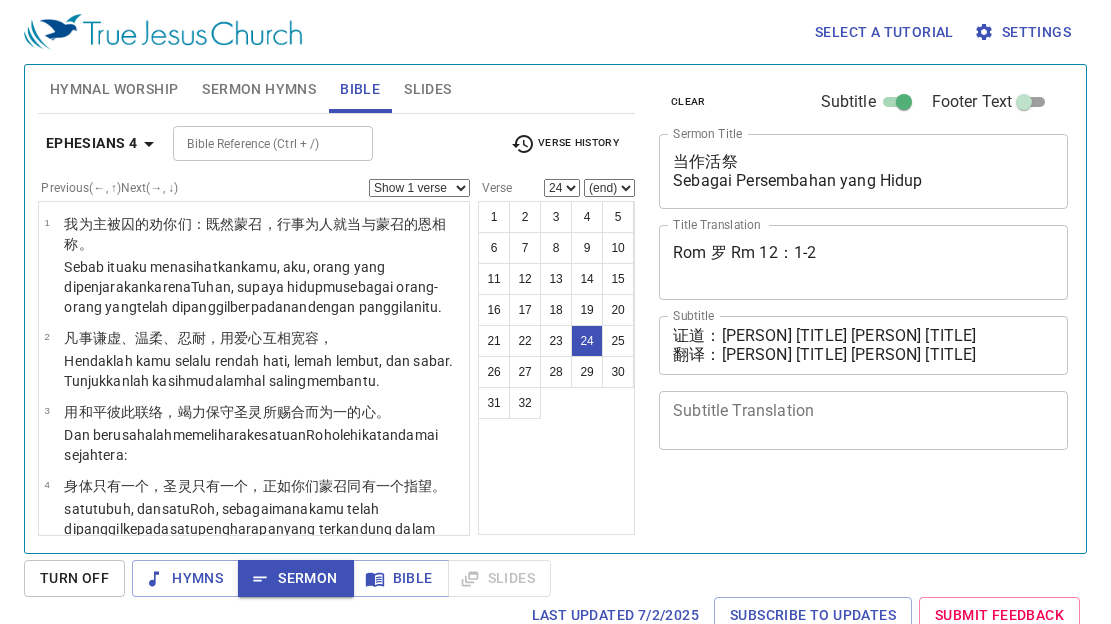 select on "24" 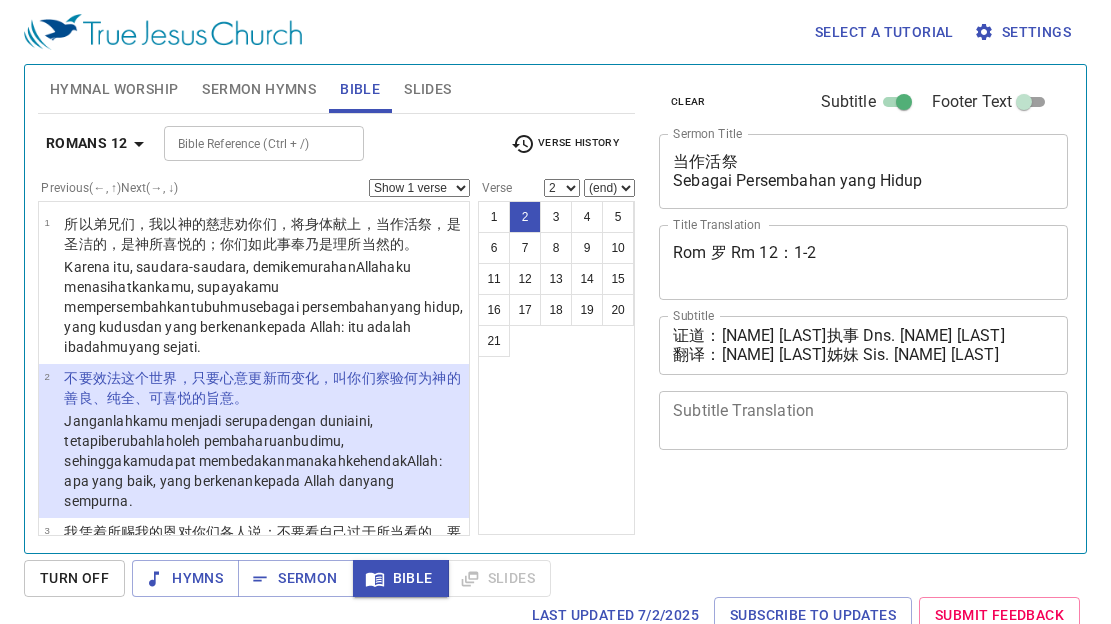 select on "2" 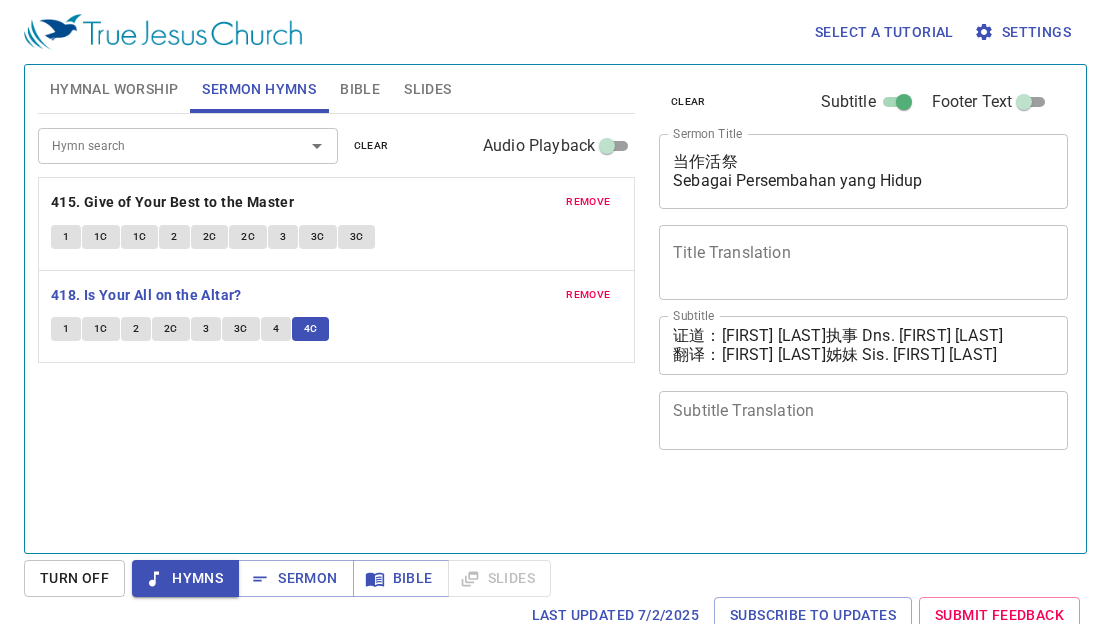 scroll, scrollTop: 0, scrollLeft: 0, axis: both 